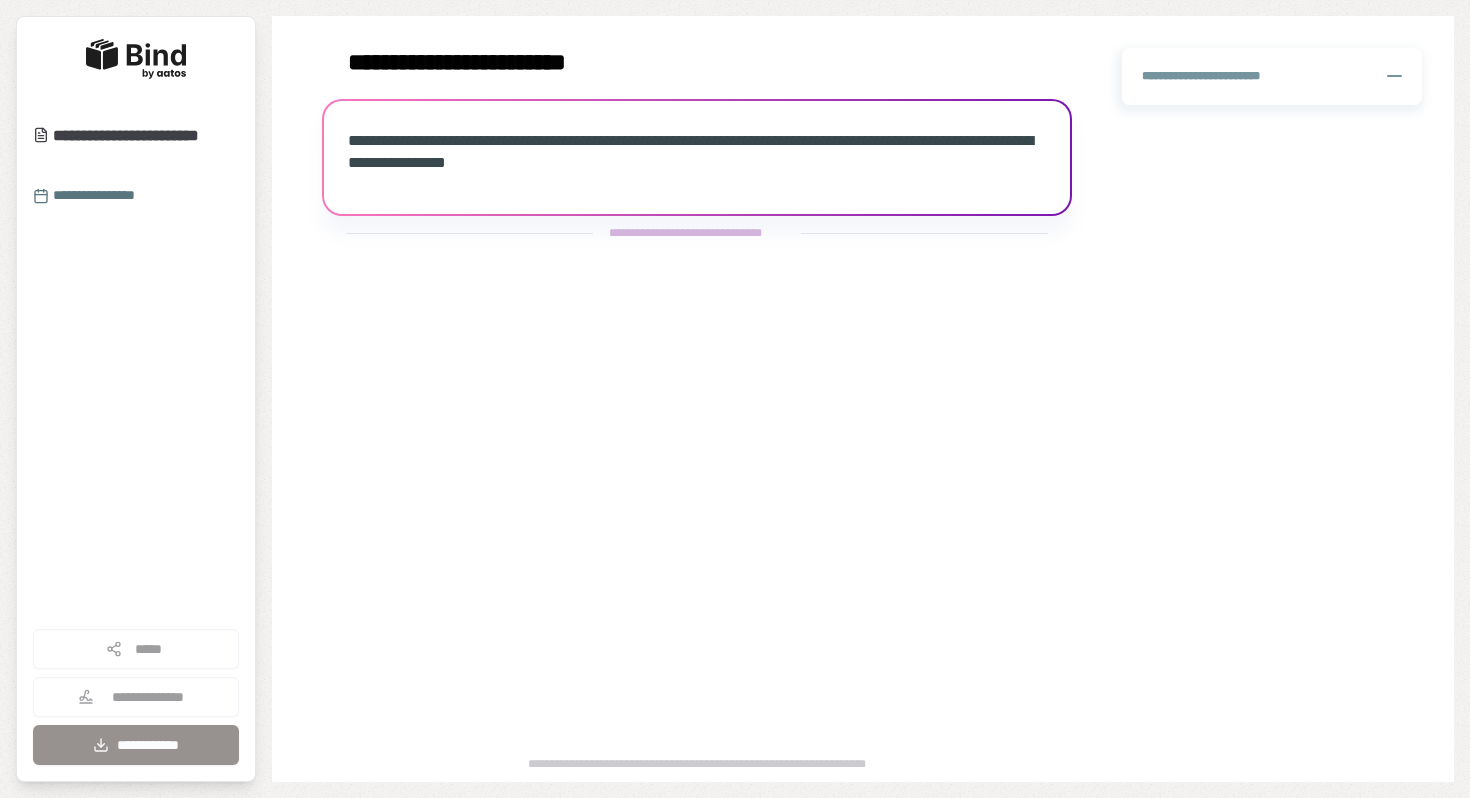 scroll, scrollTop: 0, scrollLeft: 0, axis: both 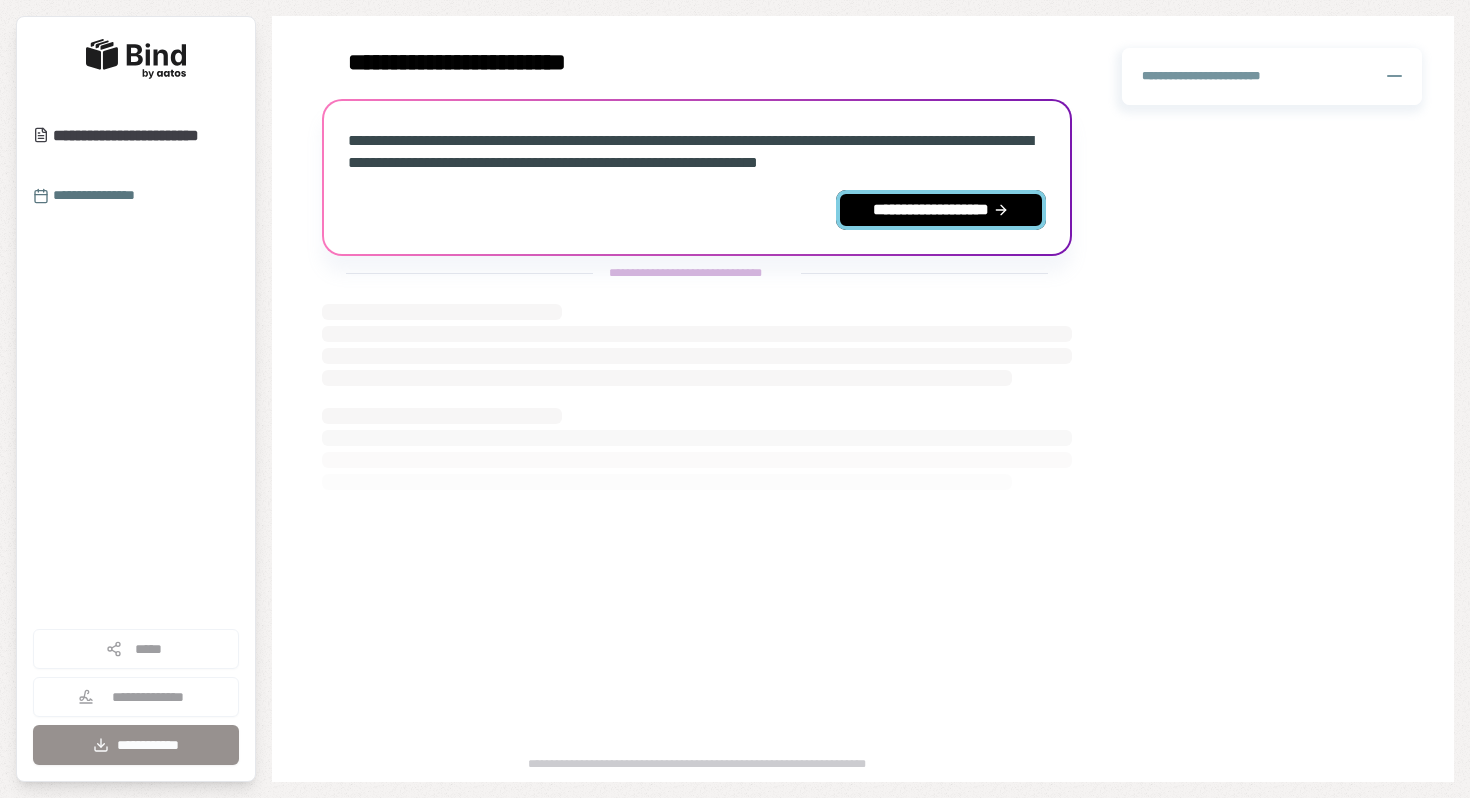 click on "**********" at bounding box center [941, 210] 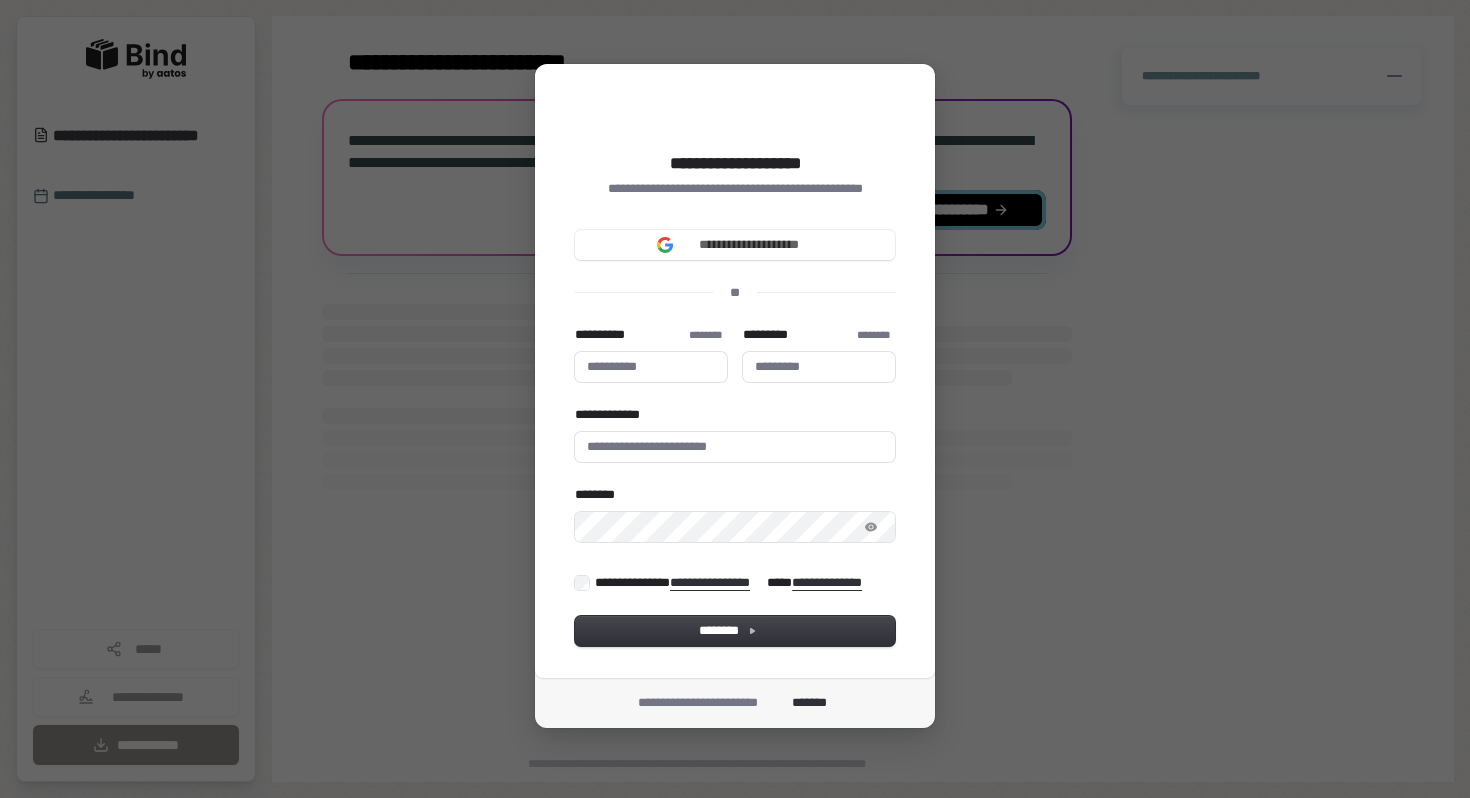 type 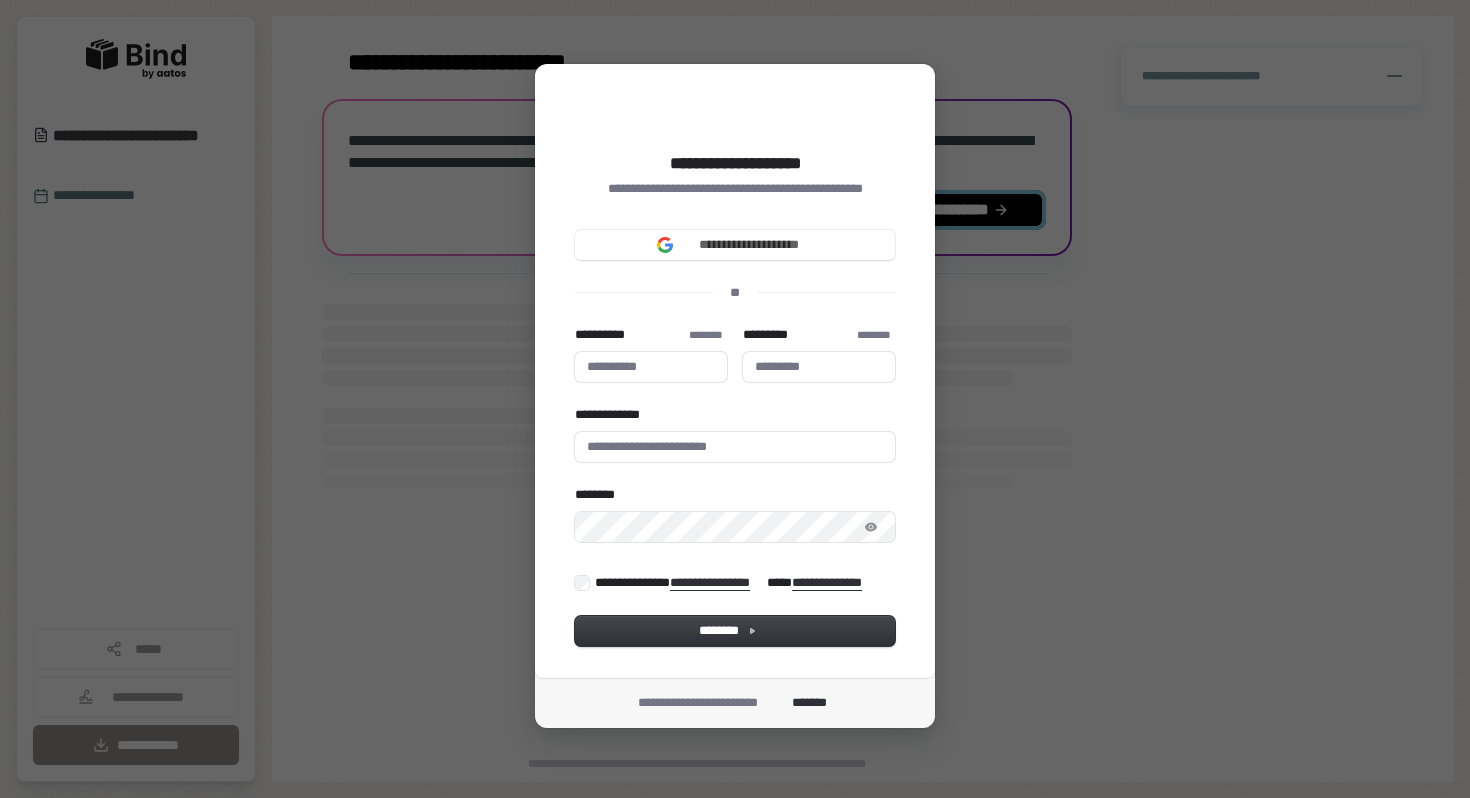 type 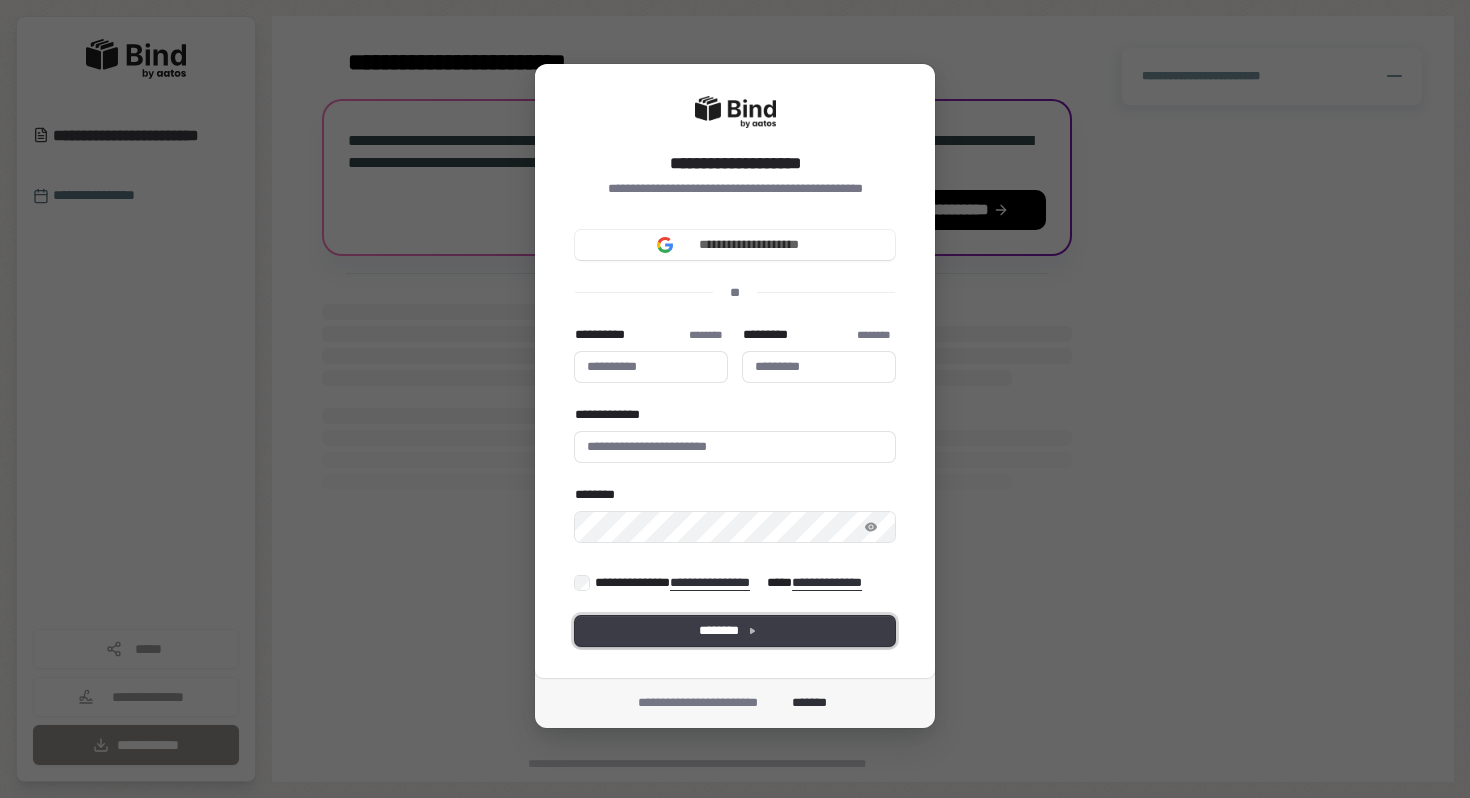 click on "********" at bounding box center [735, 631] 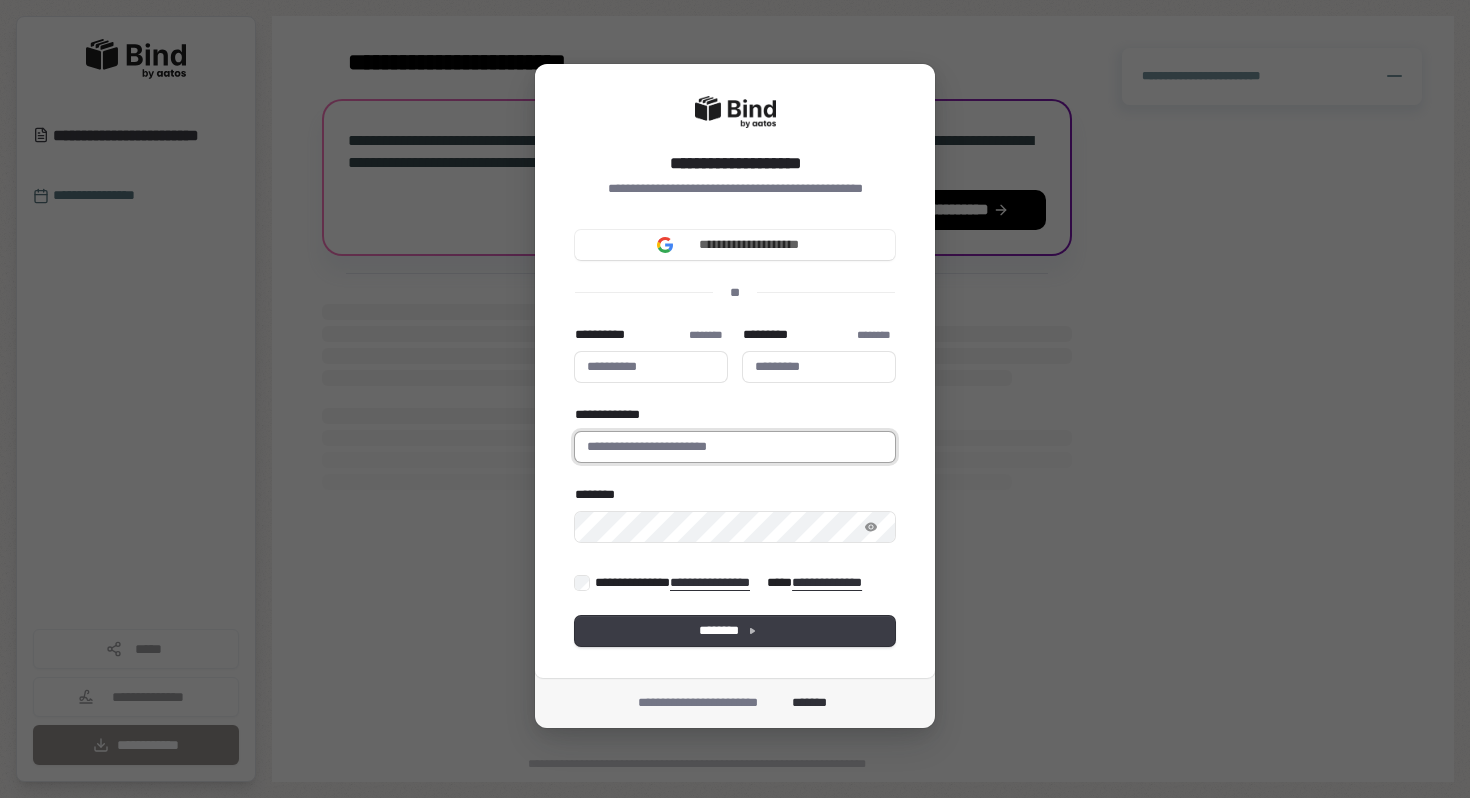 type 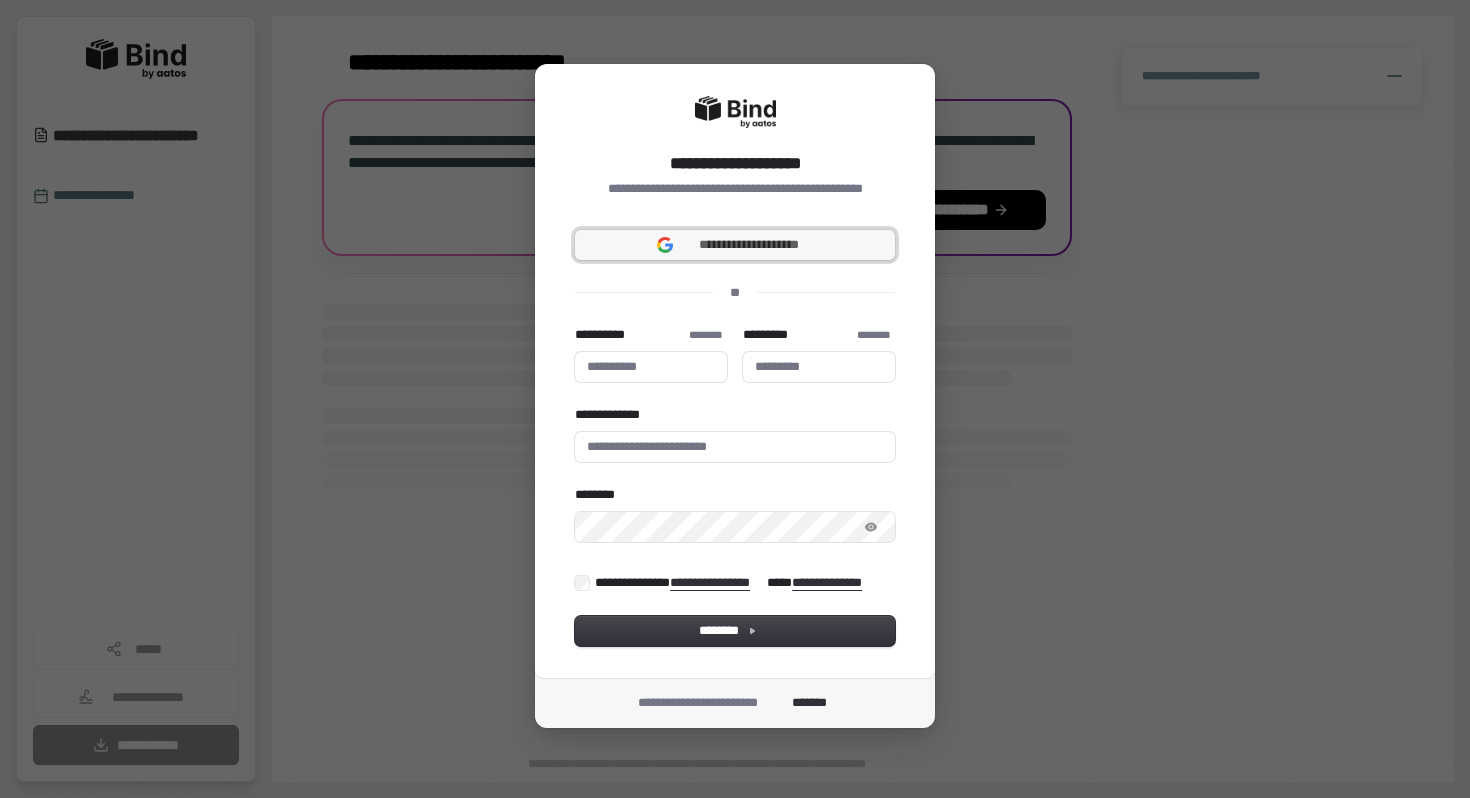 type 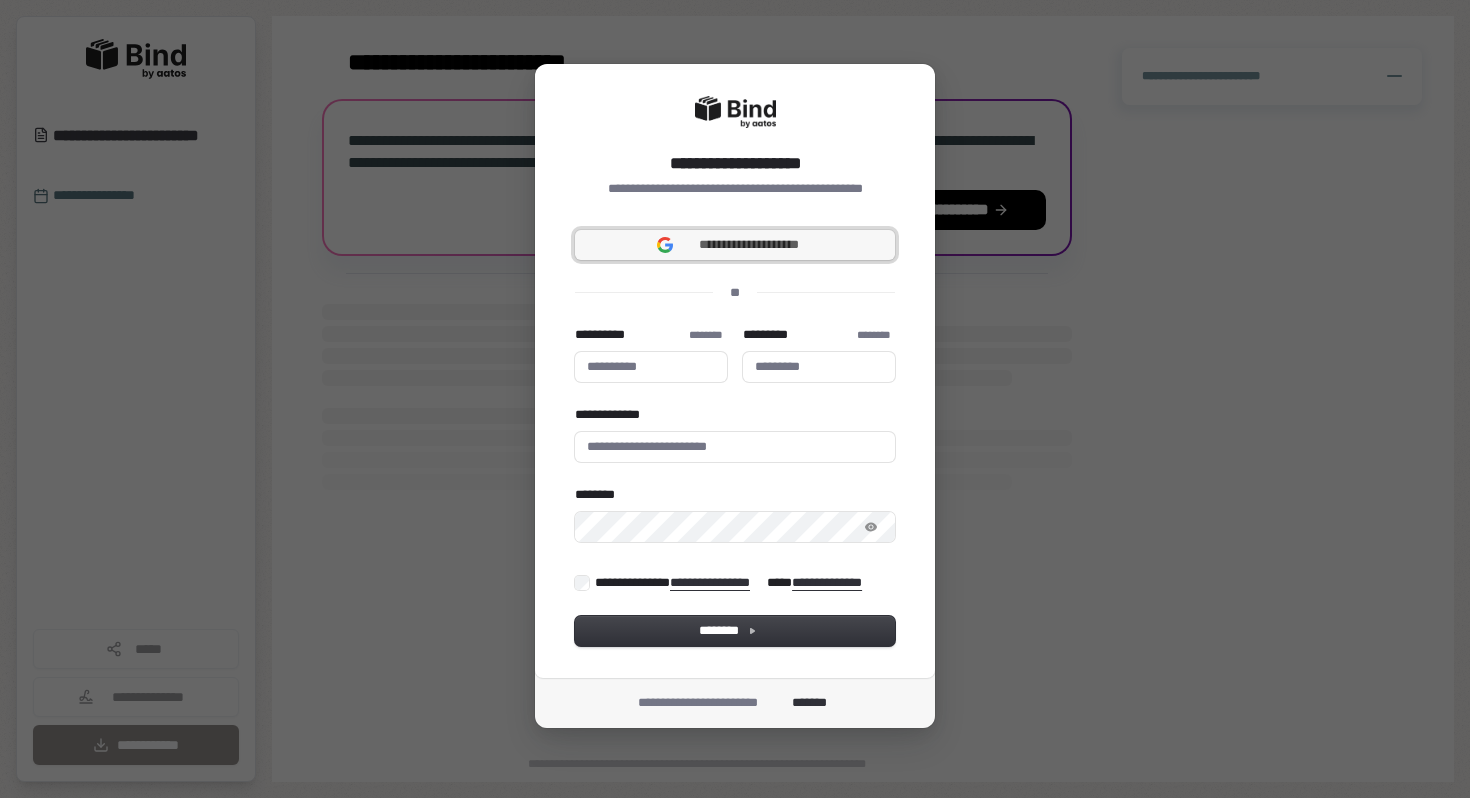 type 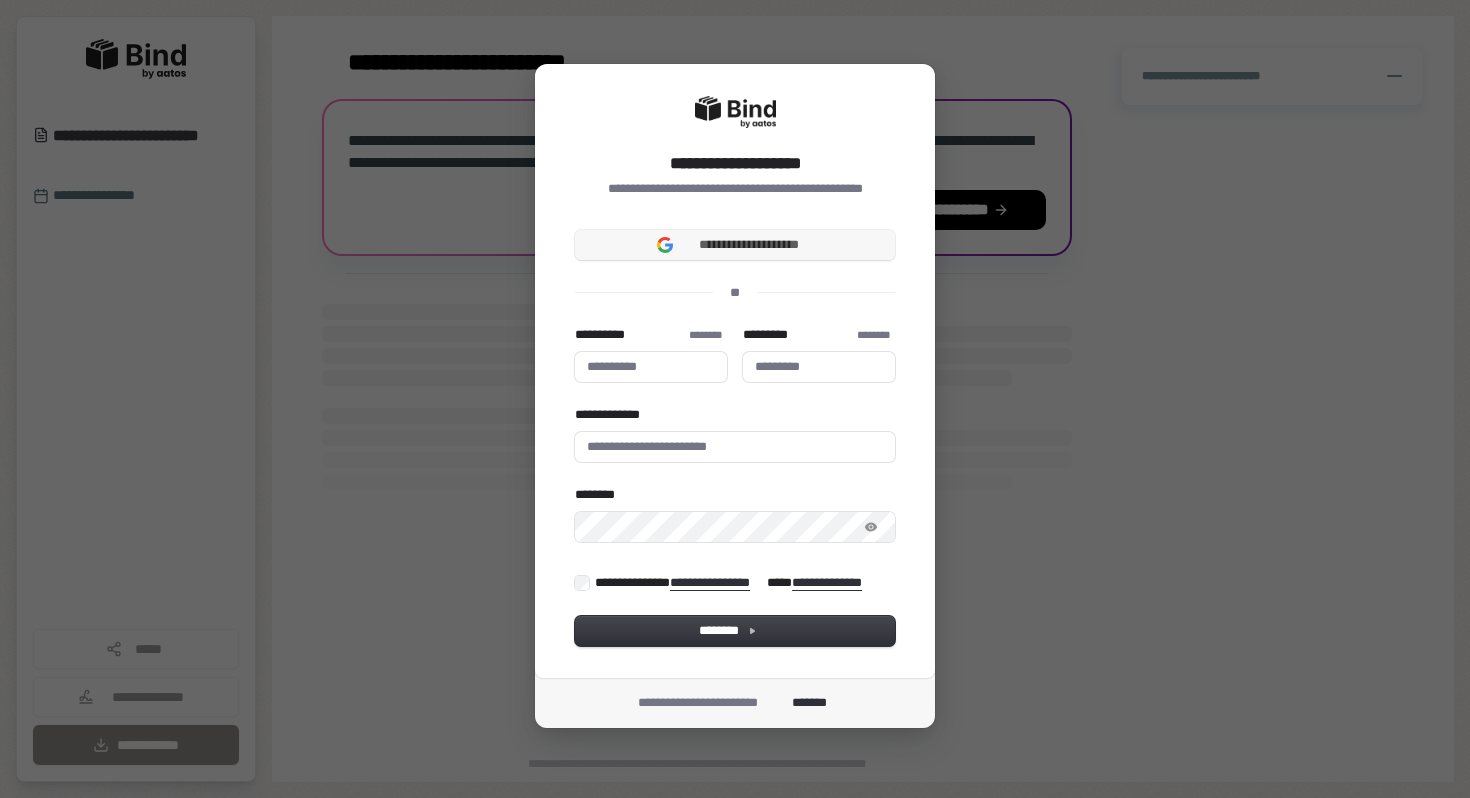 type 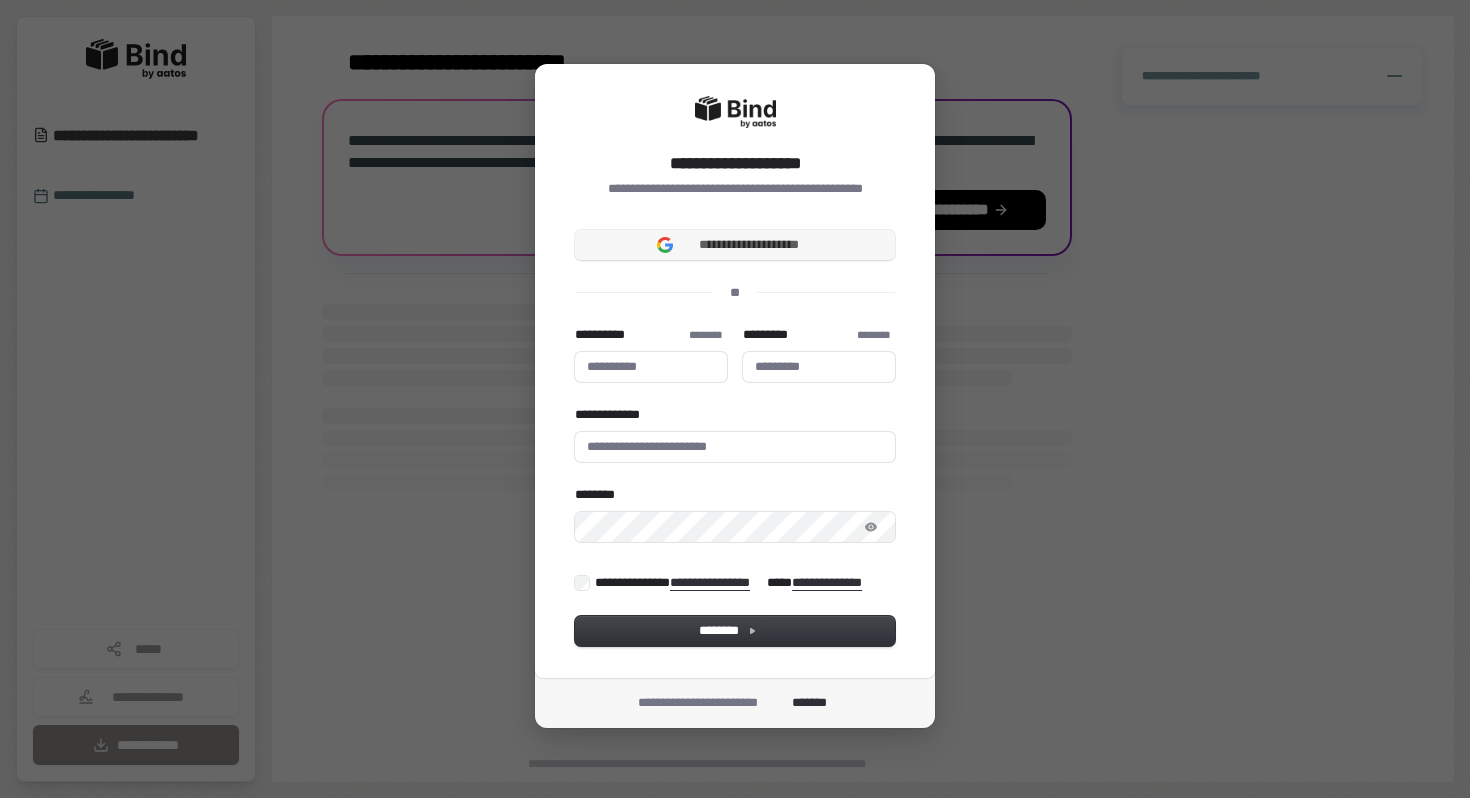 type 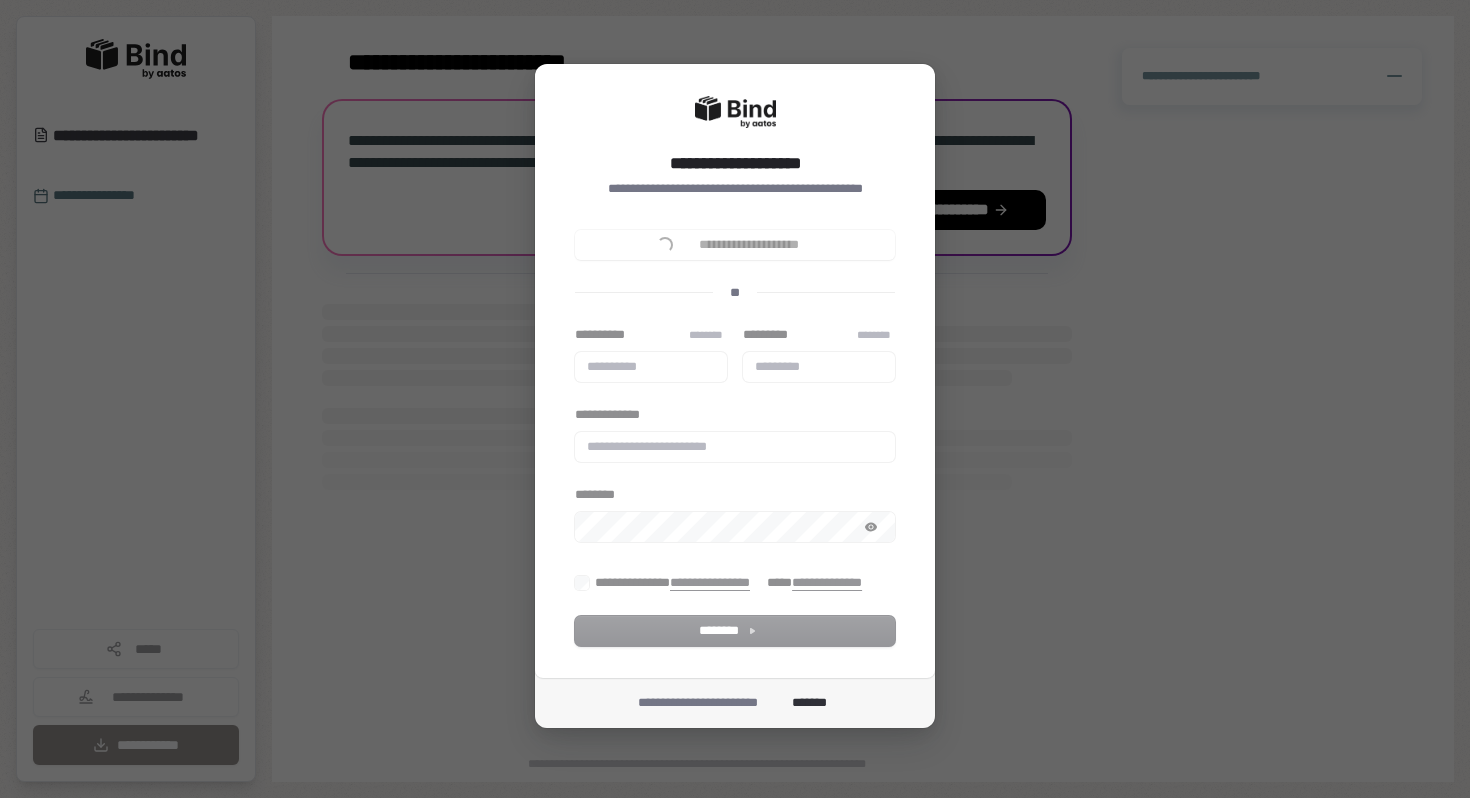 click on "**********" at bounding box center (735, 396) 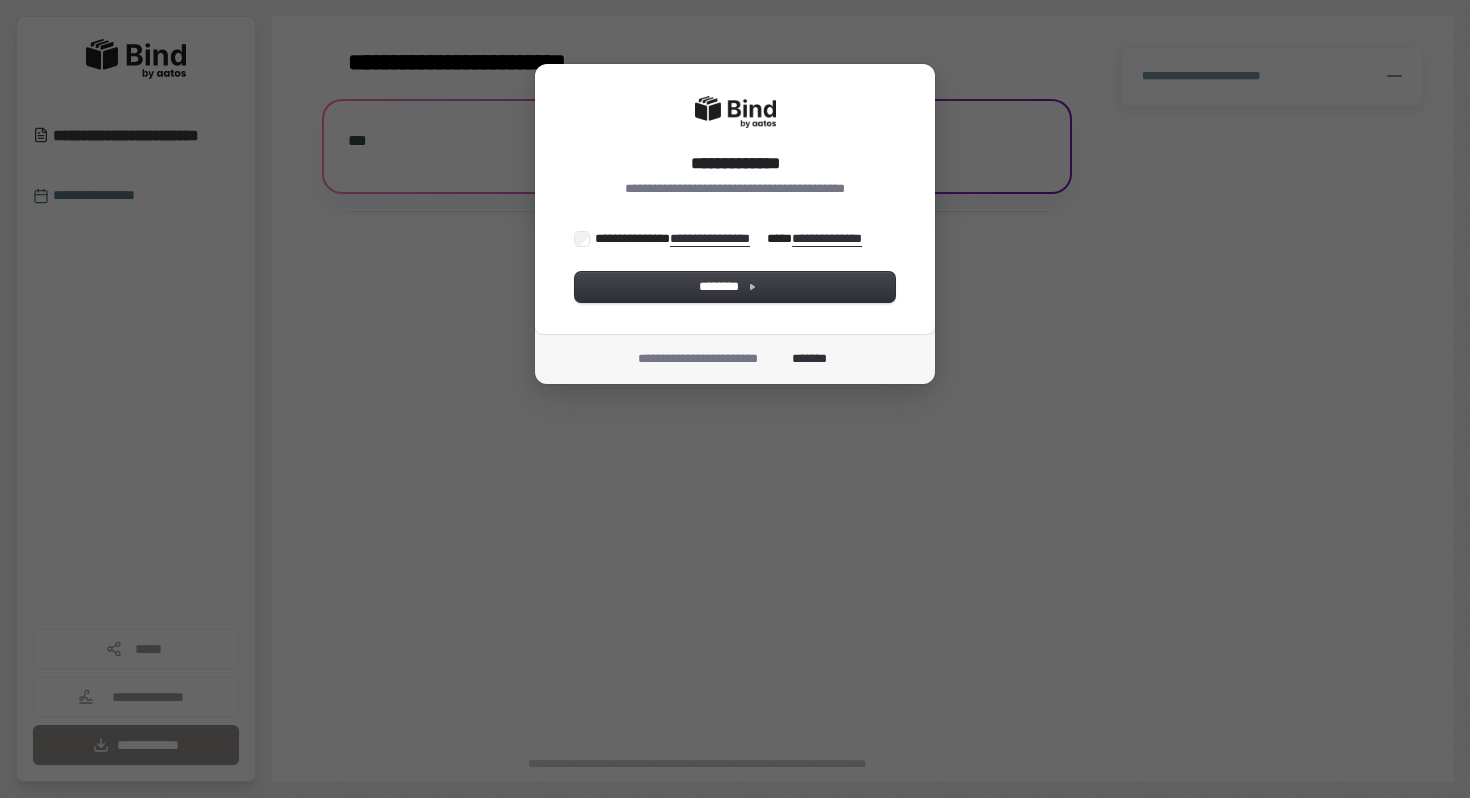 scroll, scrollTop: 0, scrollLeft: 0, axis: both 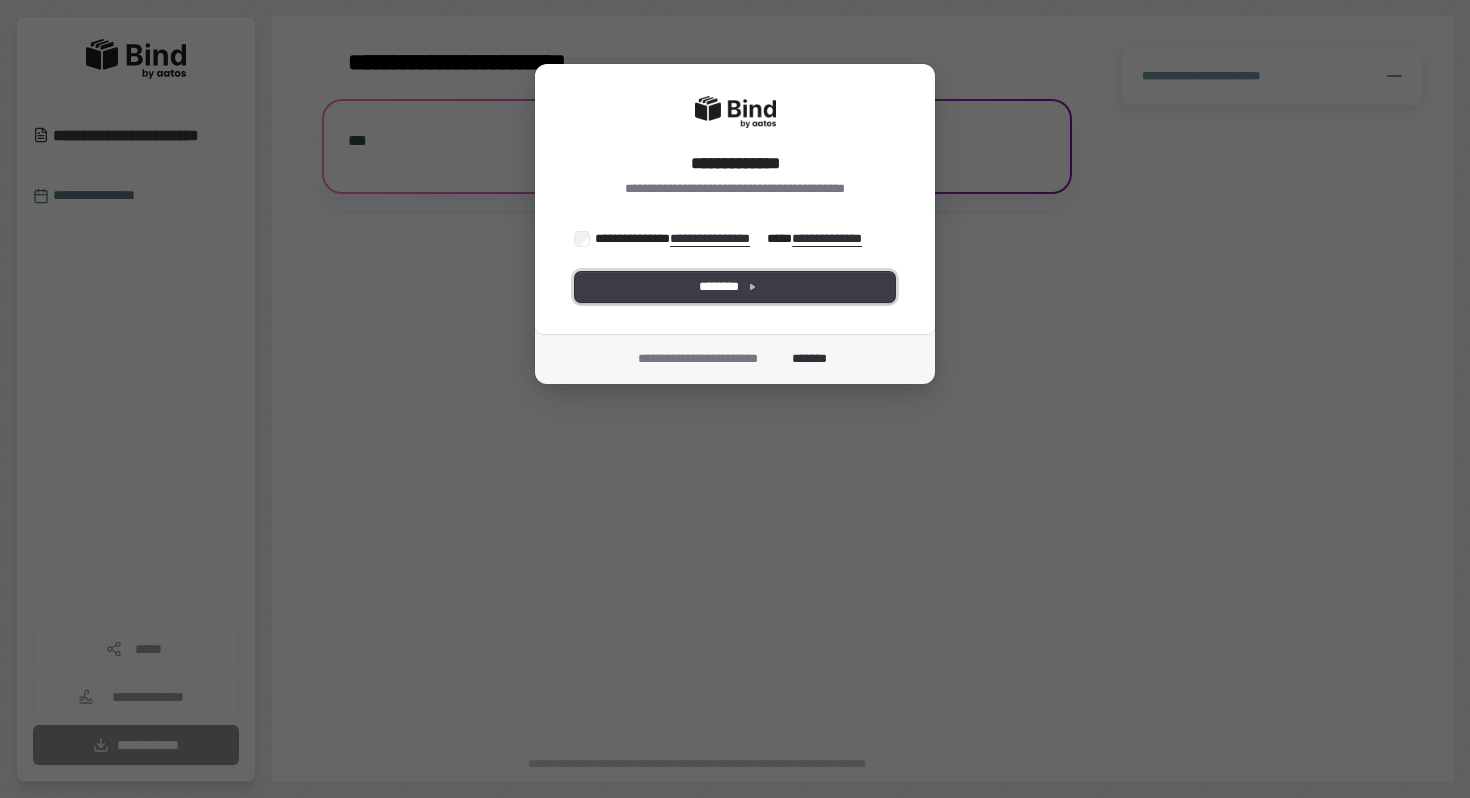 click on "********" at bounding box center (735, 287) 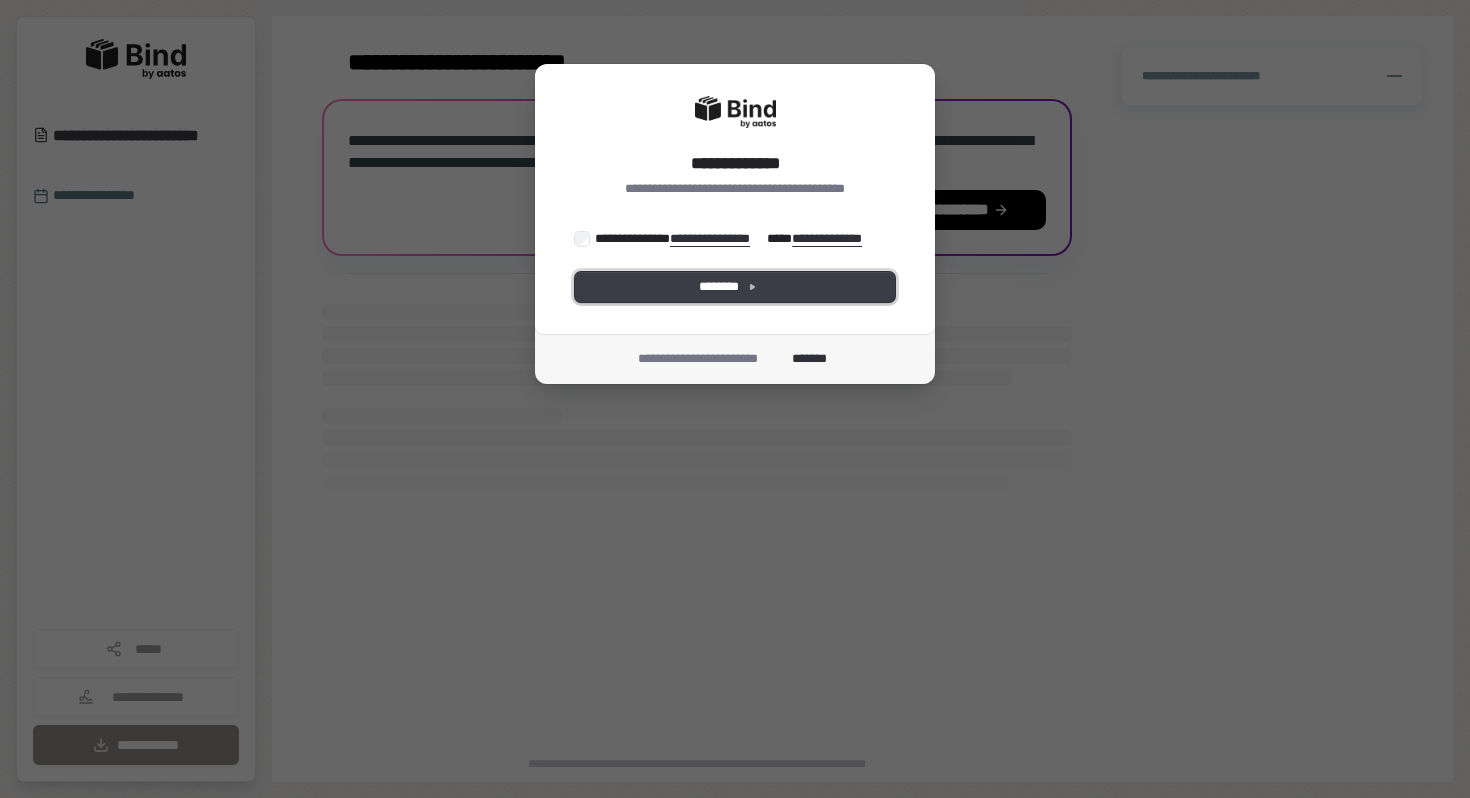 click 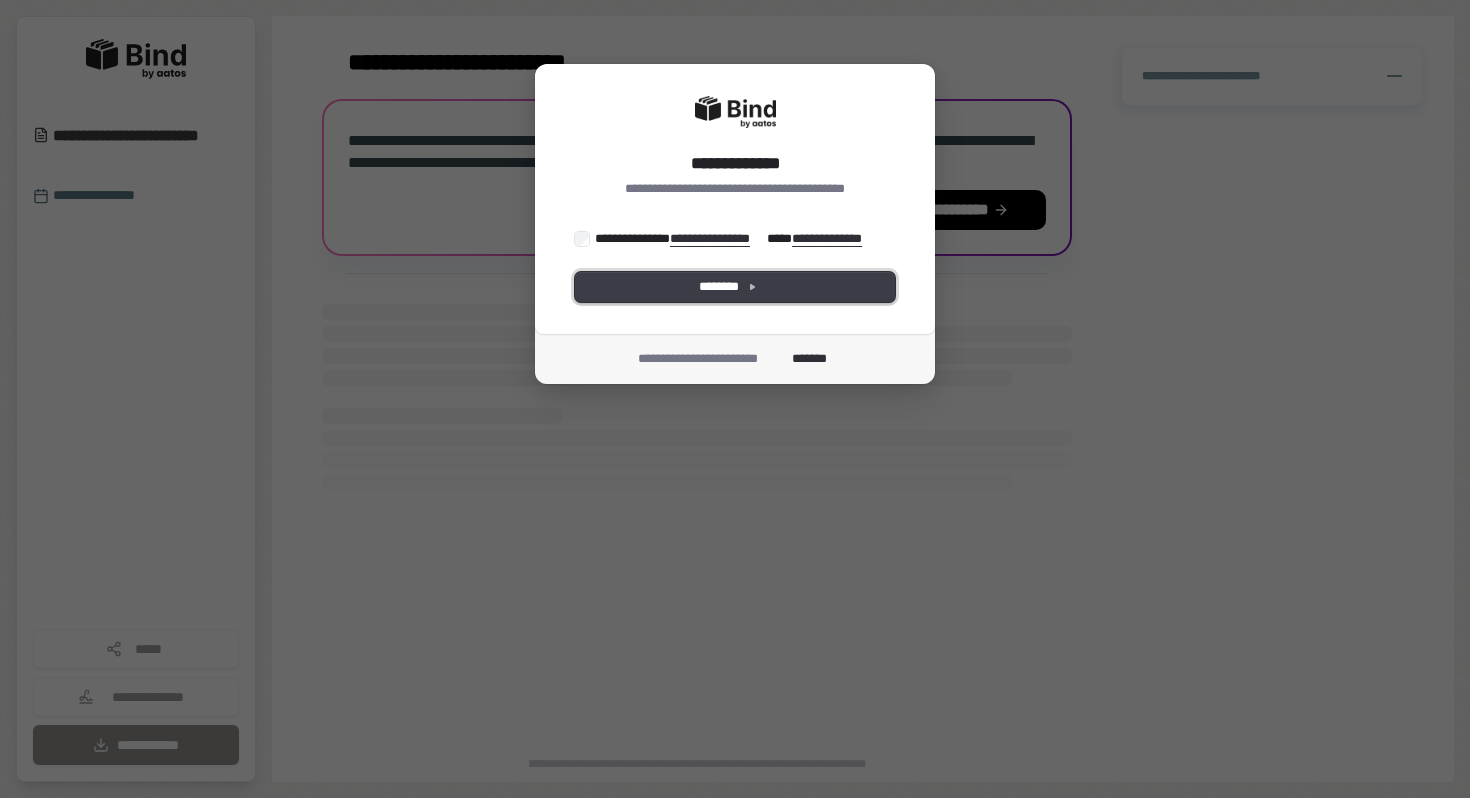 click on "********" at bounding box center [735, 287] 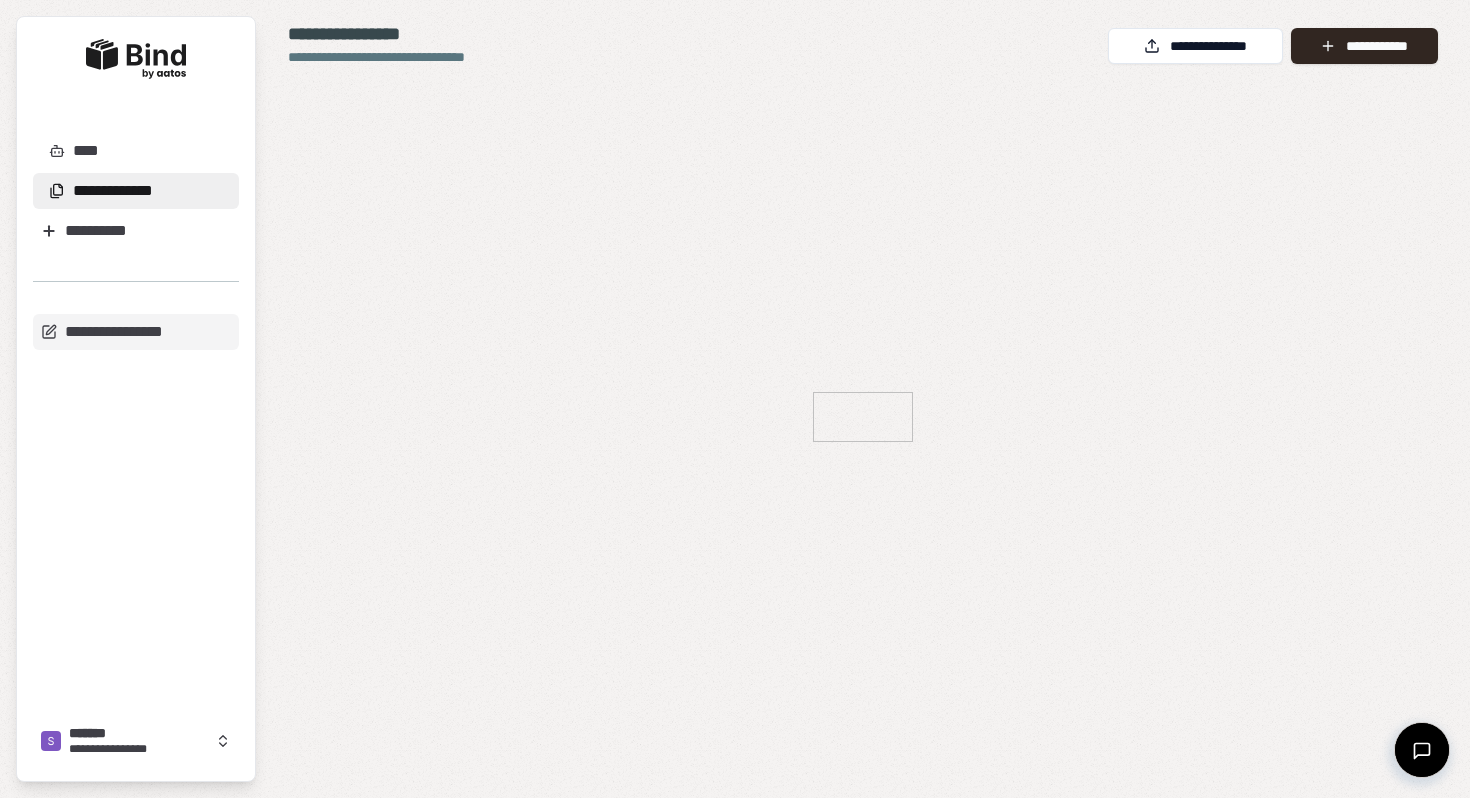 scroll, scrollTop: 0, scrollLeft: 0, axis: both 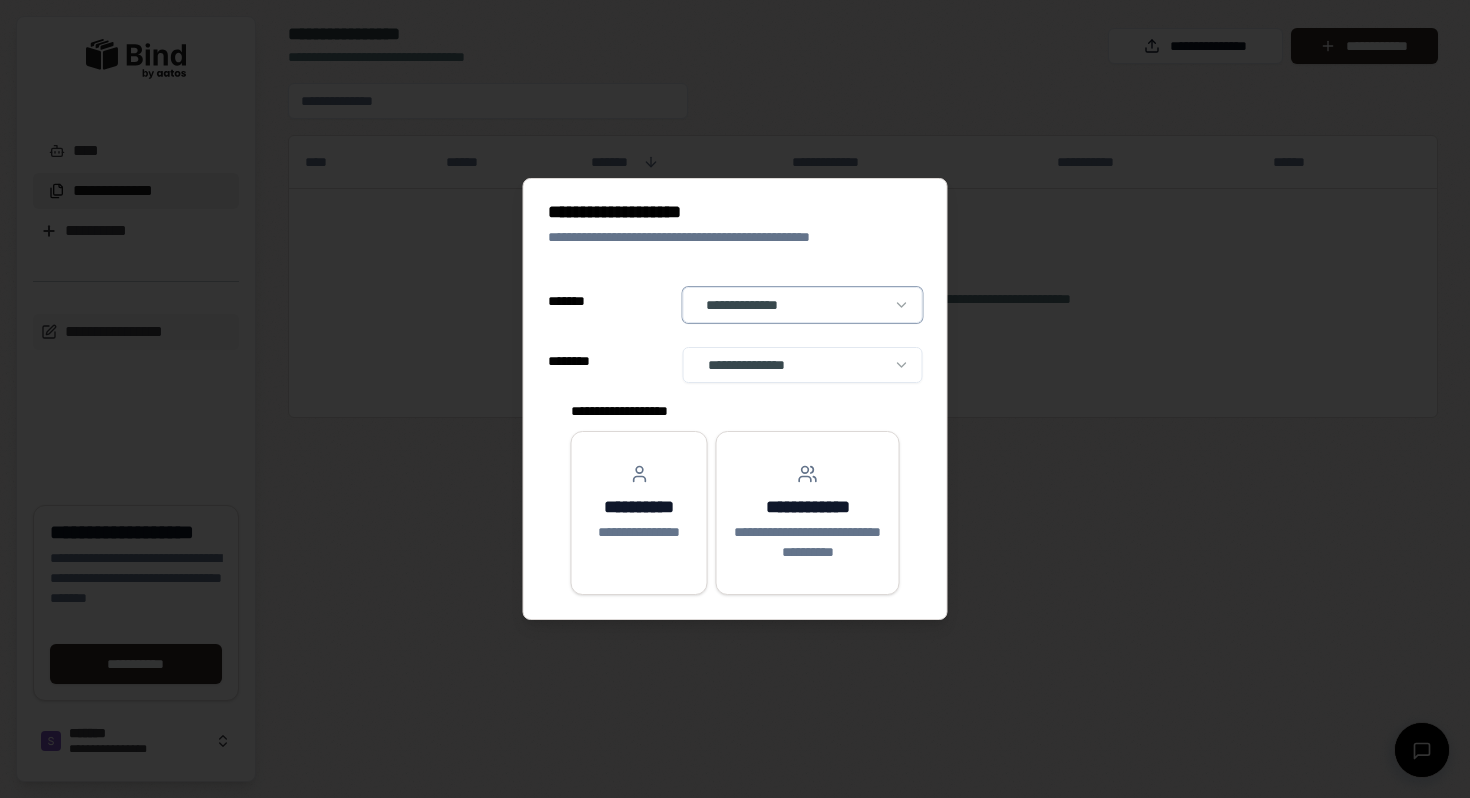 select on "**" 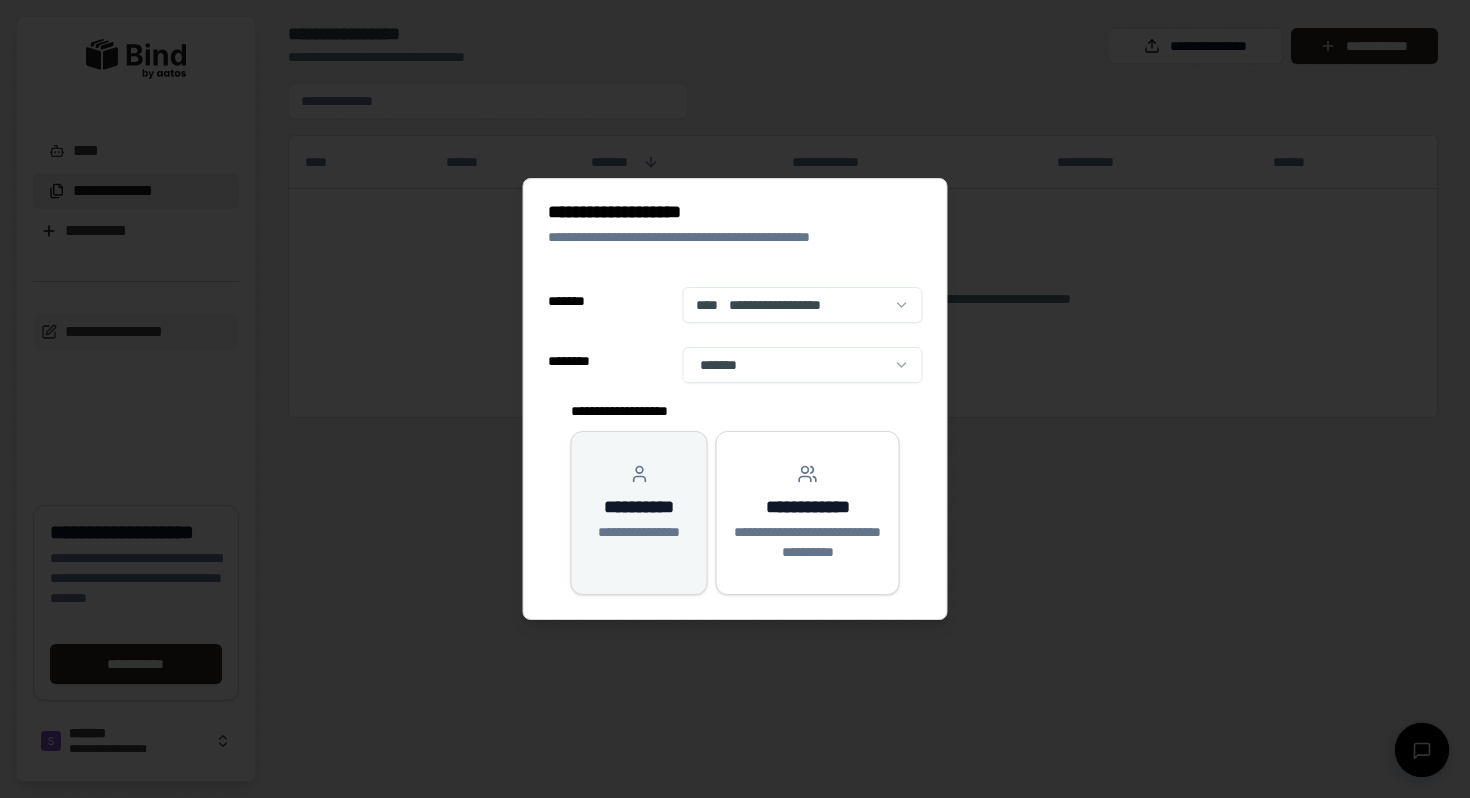 click on "**********" at bounding box center [639, 503] 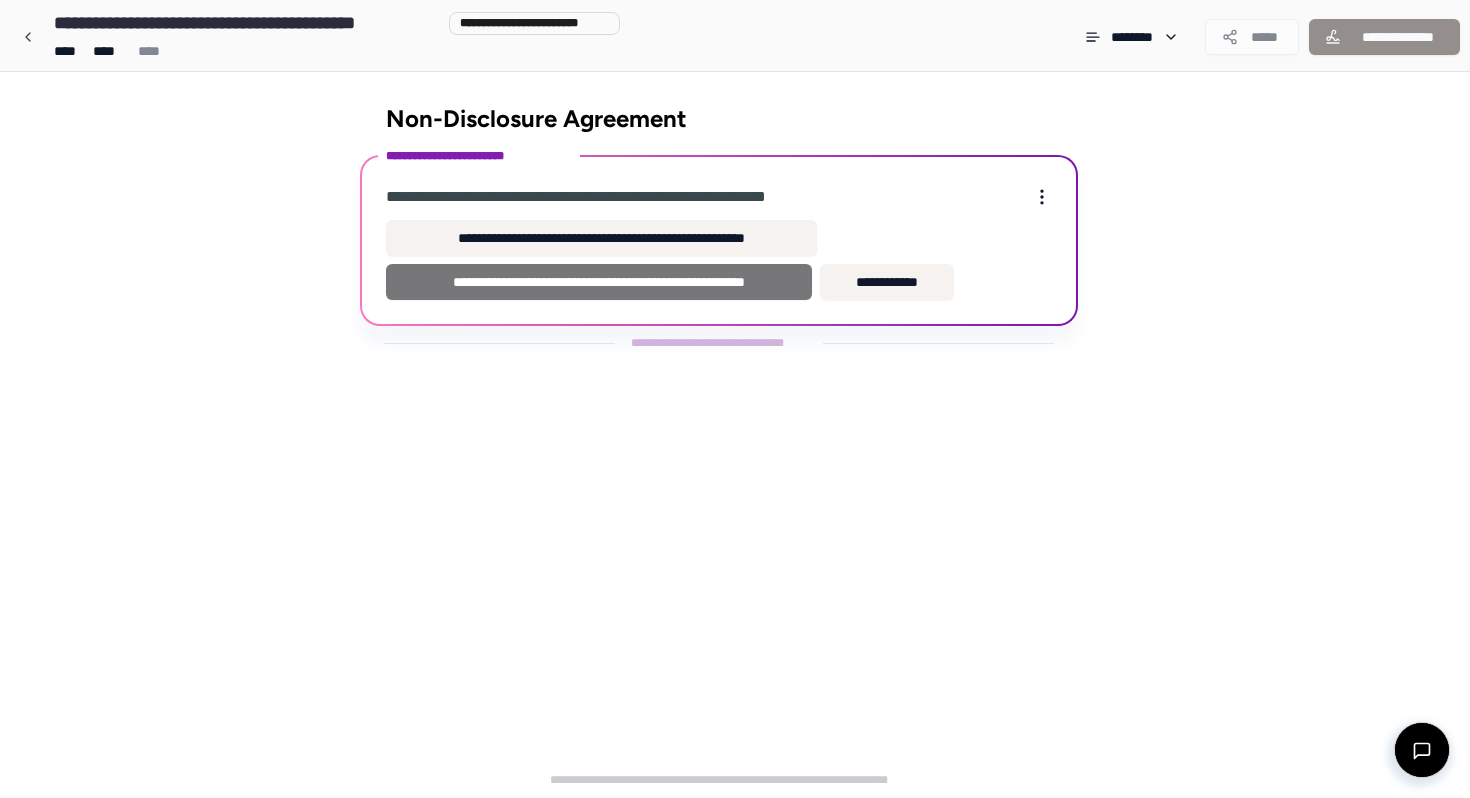 click on "**********" at bounding box center [599, 282] 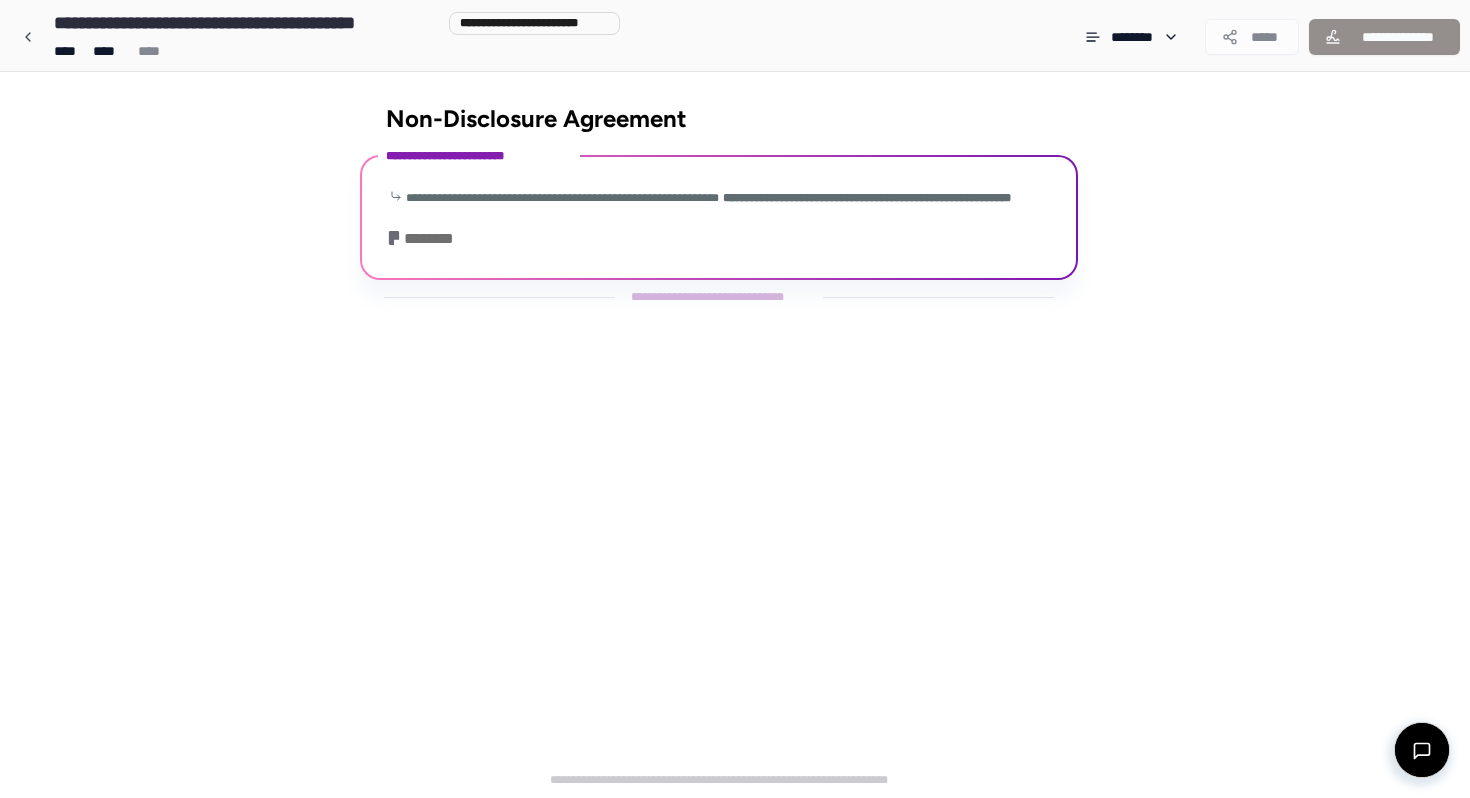 click on "**********" at bounding box center (719, 220) 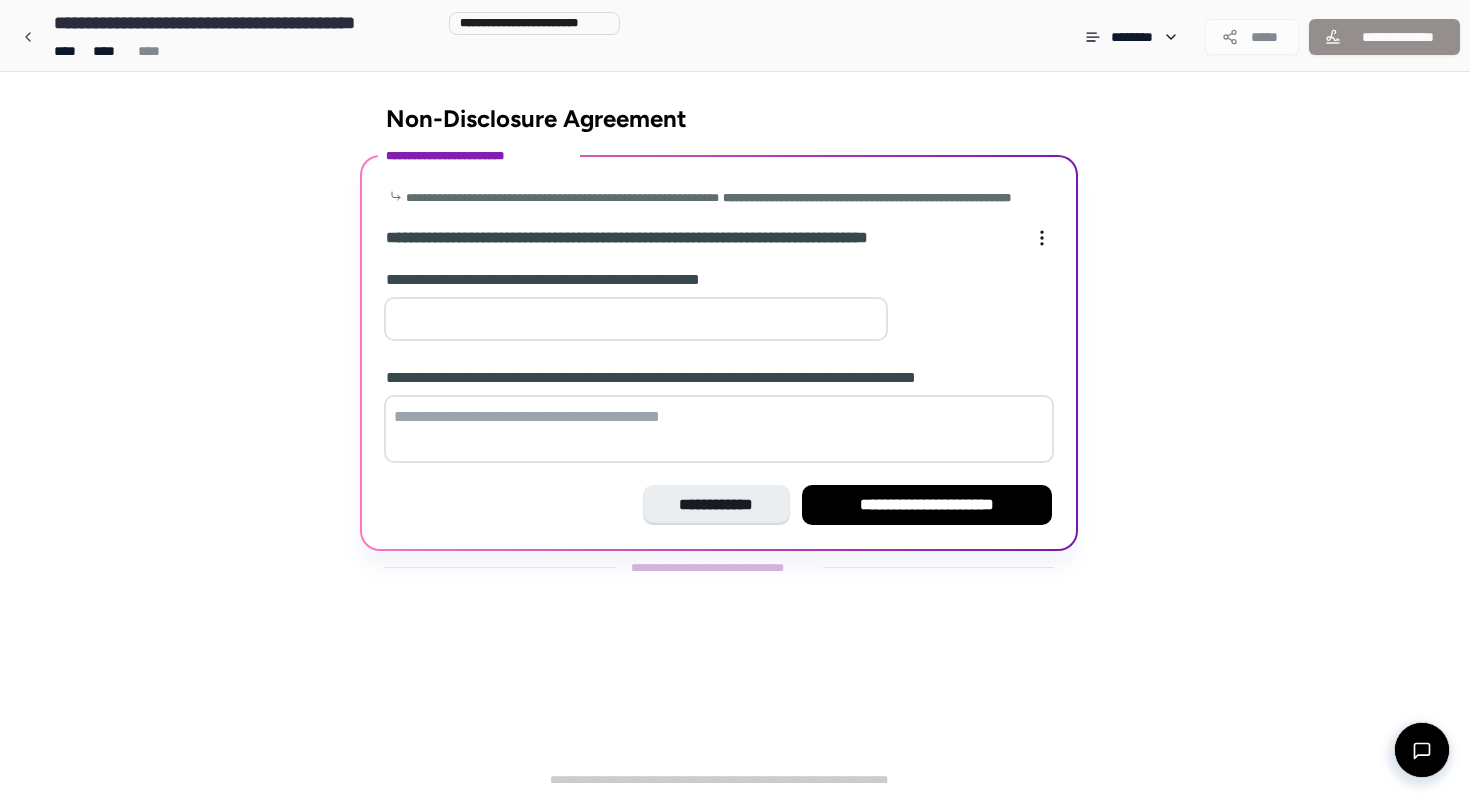click at bounding box center (636, 319) 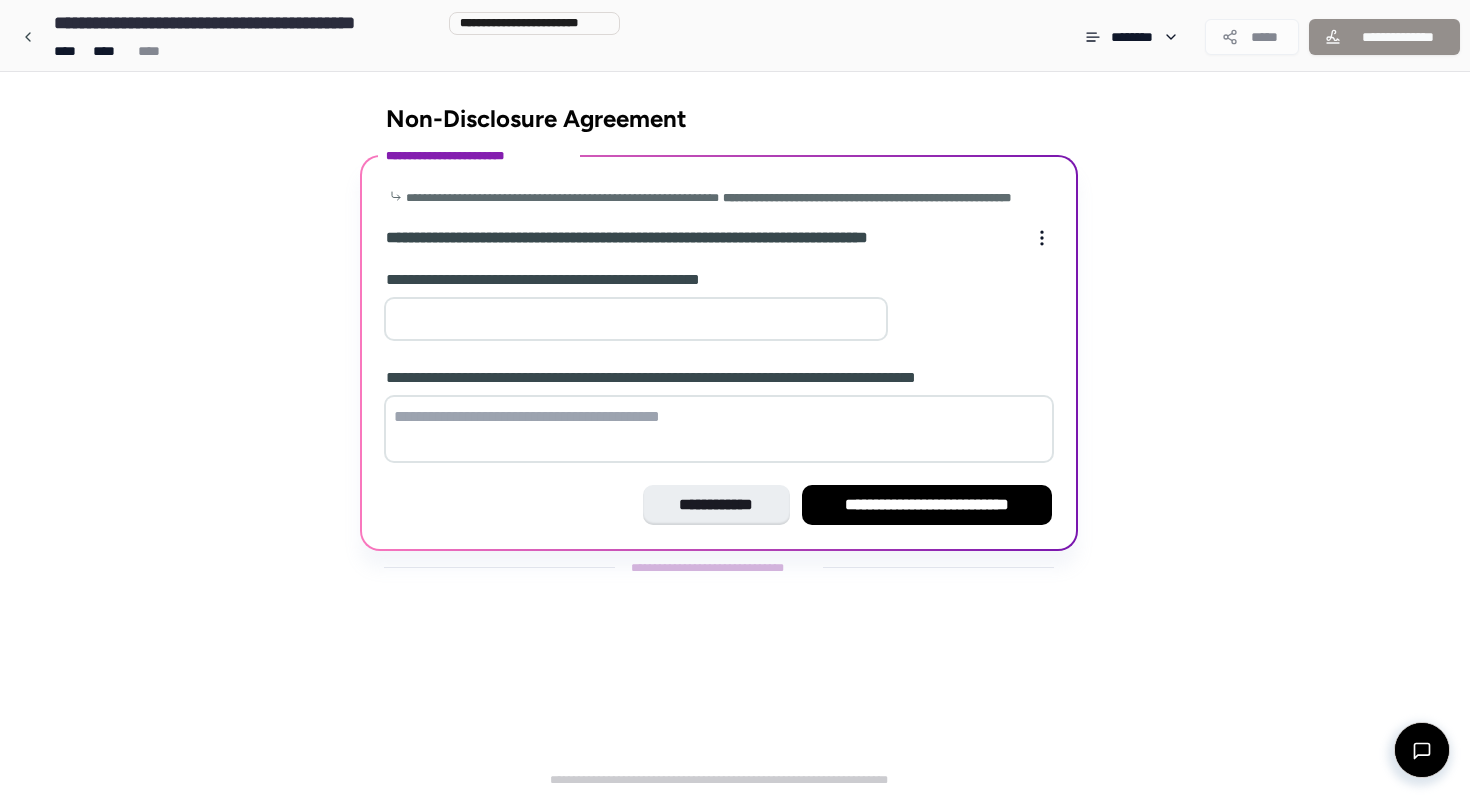 type on "*" 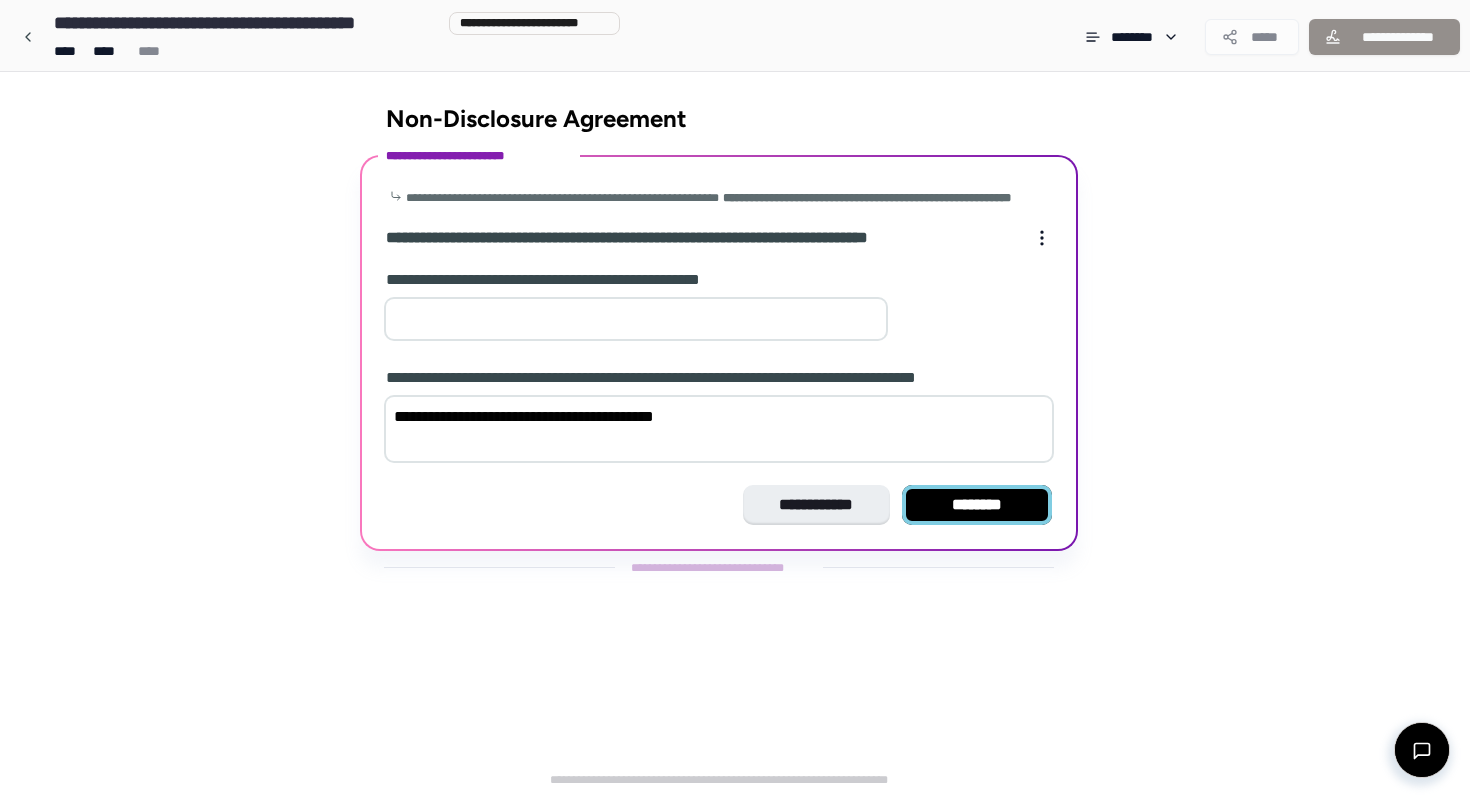 type on "**********" 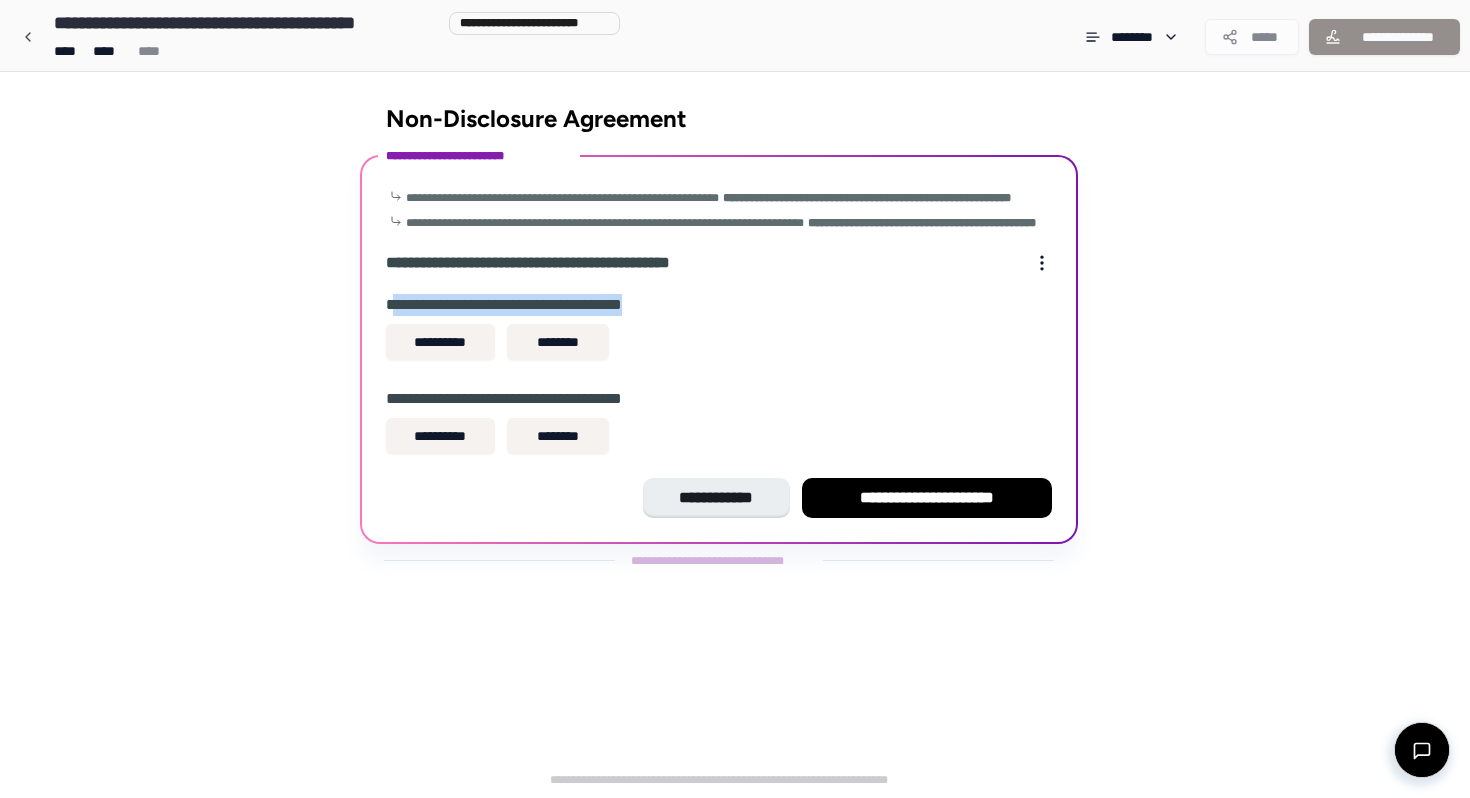 drag, startPoint x: 392, startPoint y: 338, endPoint x: 692, endPoint y: 338, distance: 300 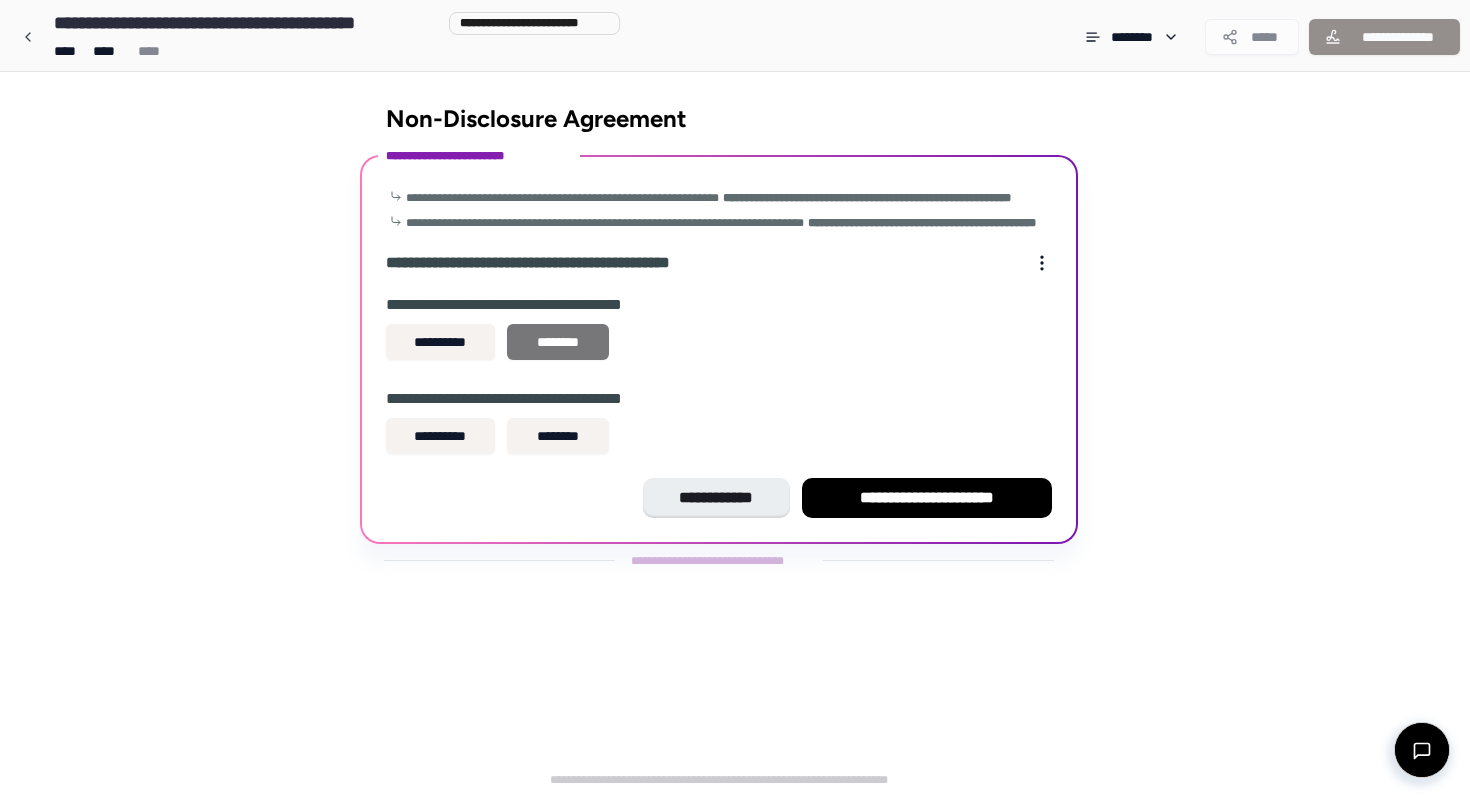 click on "********" at bounding box center (558, 342) 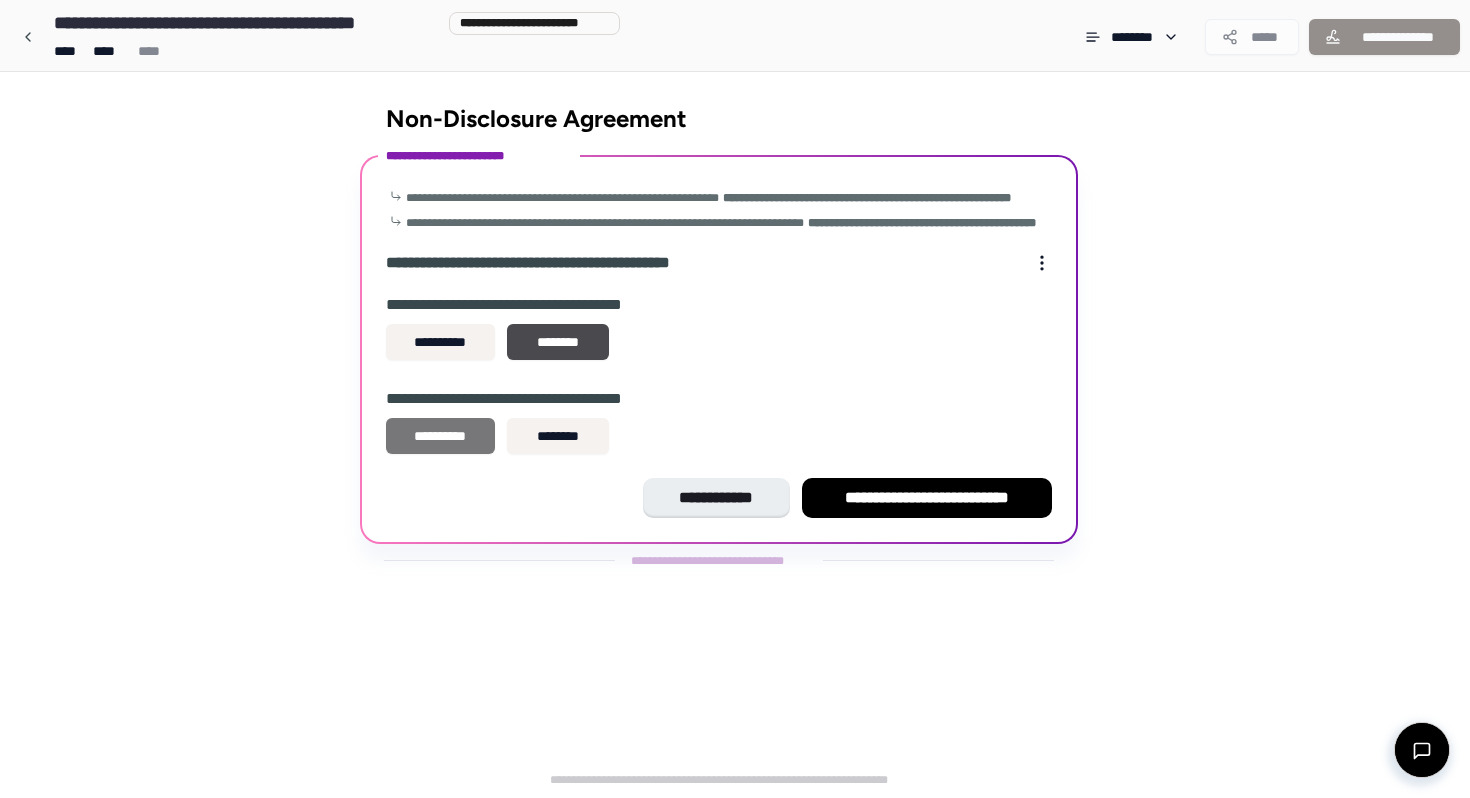 click on "**********" at bounding box center [440, 436] 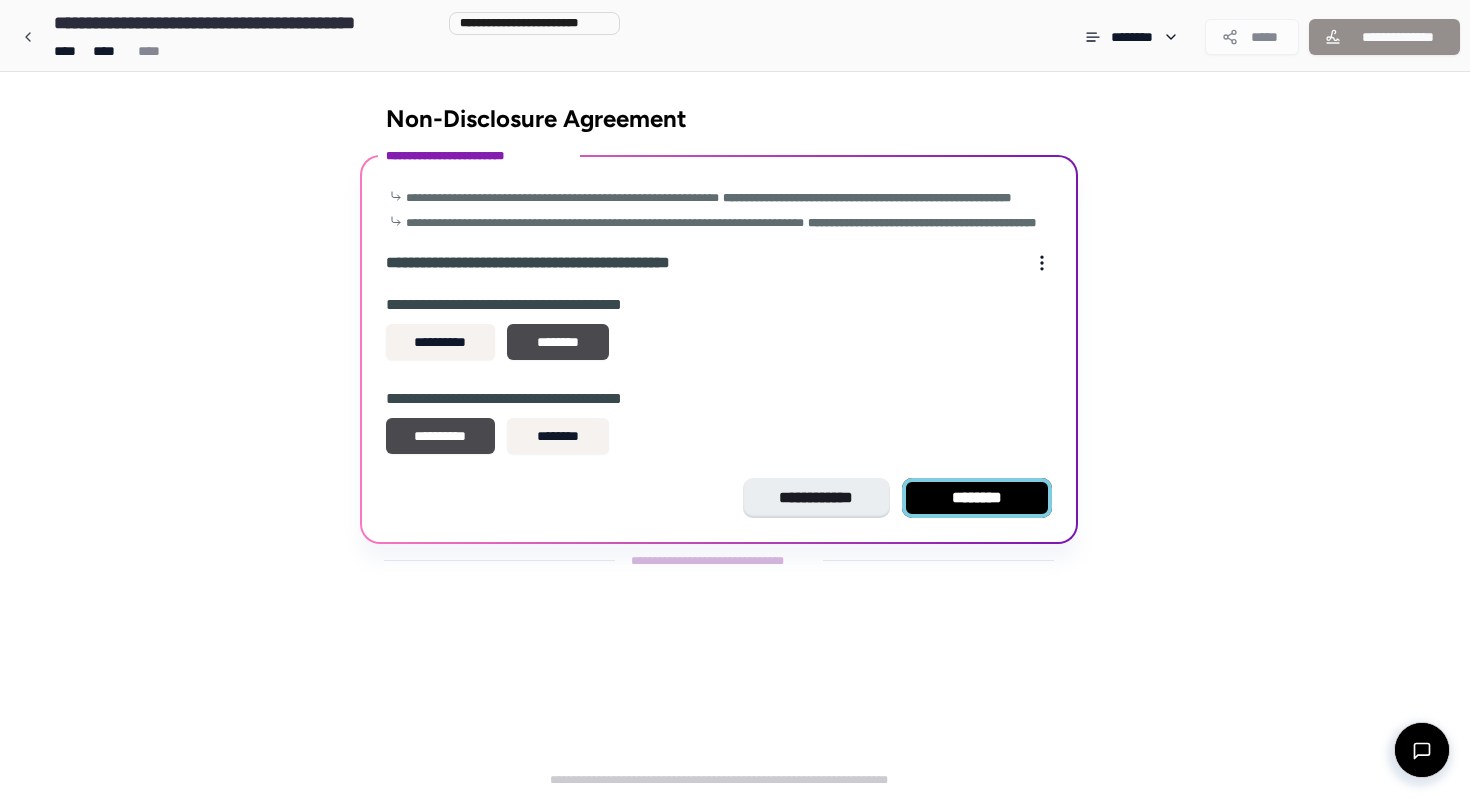 click on "********" at bounding box center [977, 498] 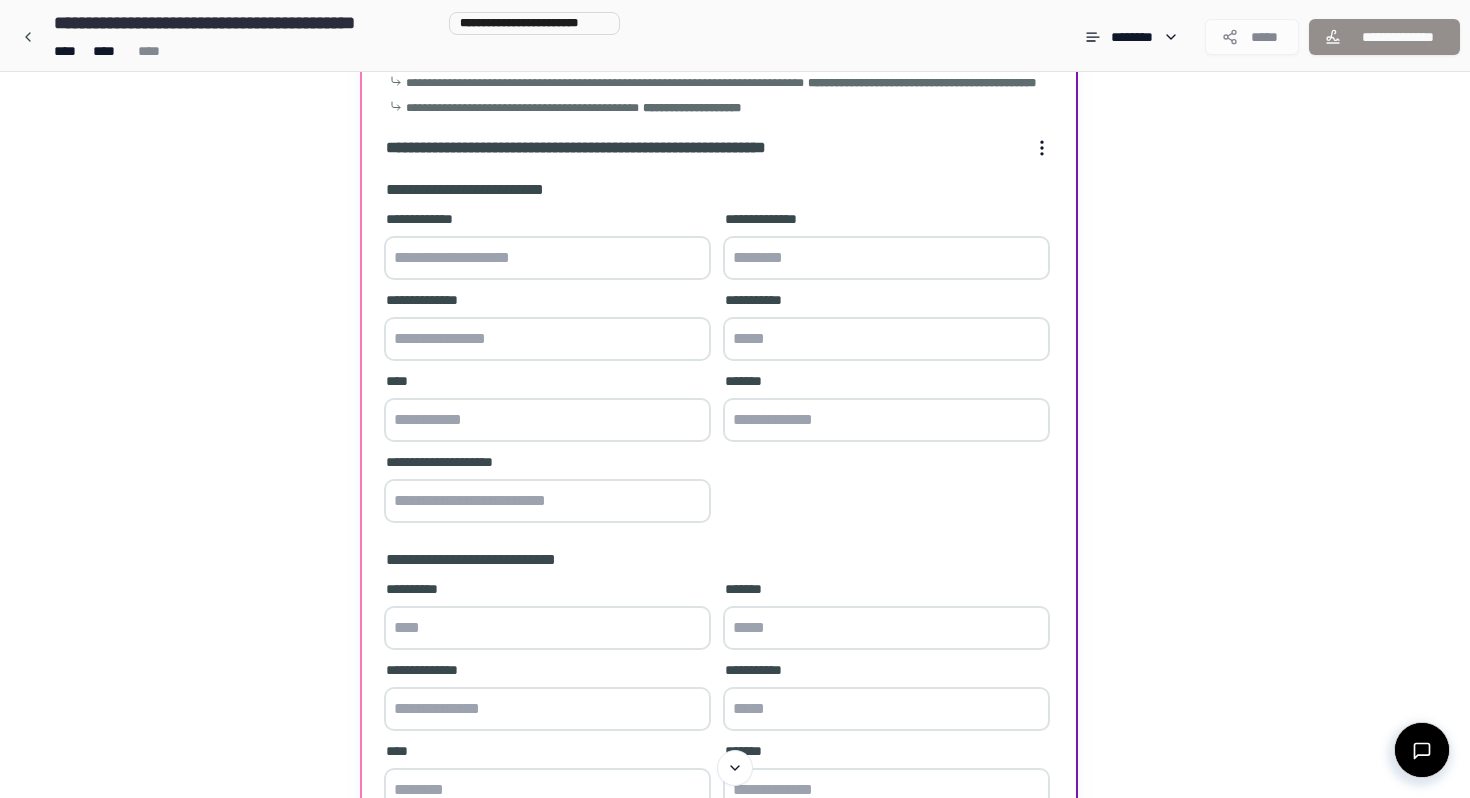 scroll, scrollTop: 118, scrollLeft: 0, axis: vertical 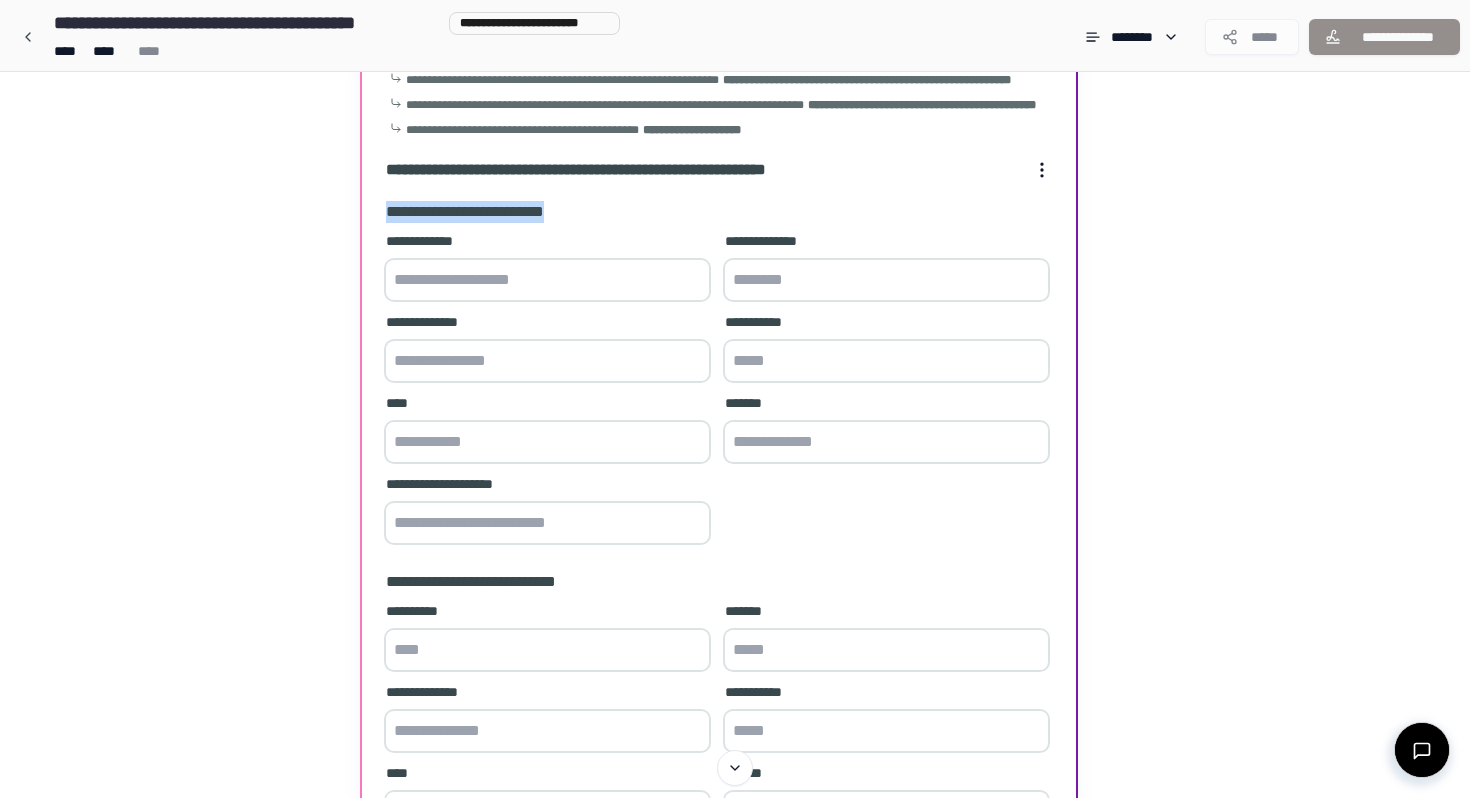 drag, startPoint x: 383, startPoint y: 242, endPoint x: 596, endPoint y: 241, distance: 213.00235 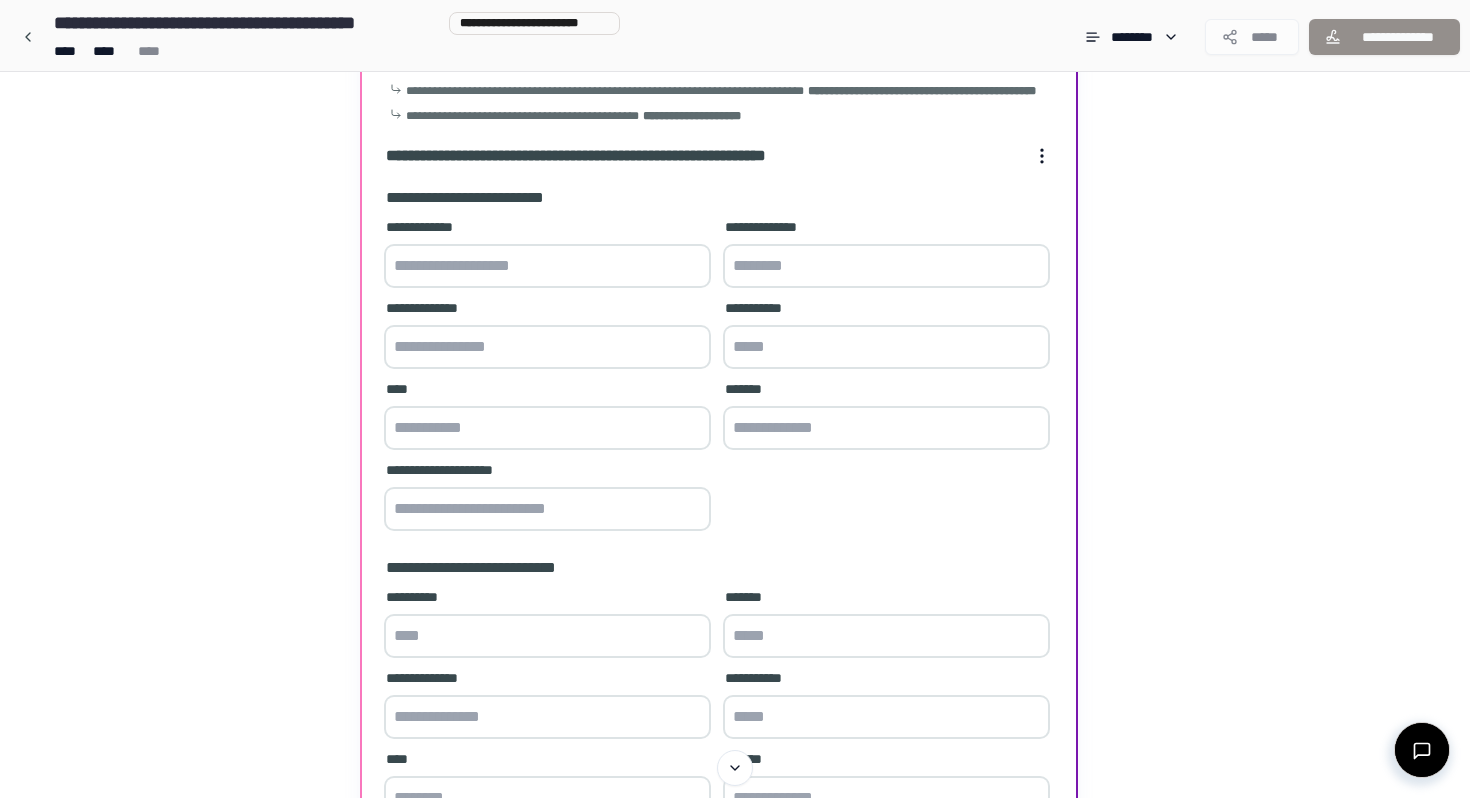 scroll, scrollTop: 130, scrollLeft: 0, axis: vertical 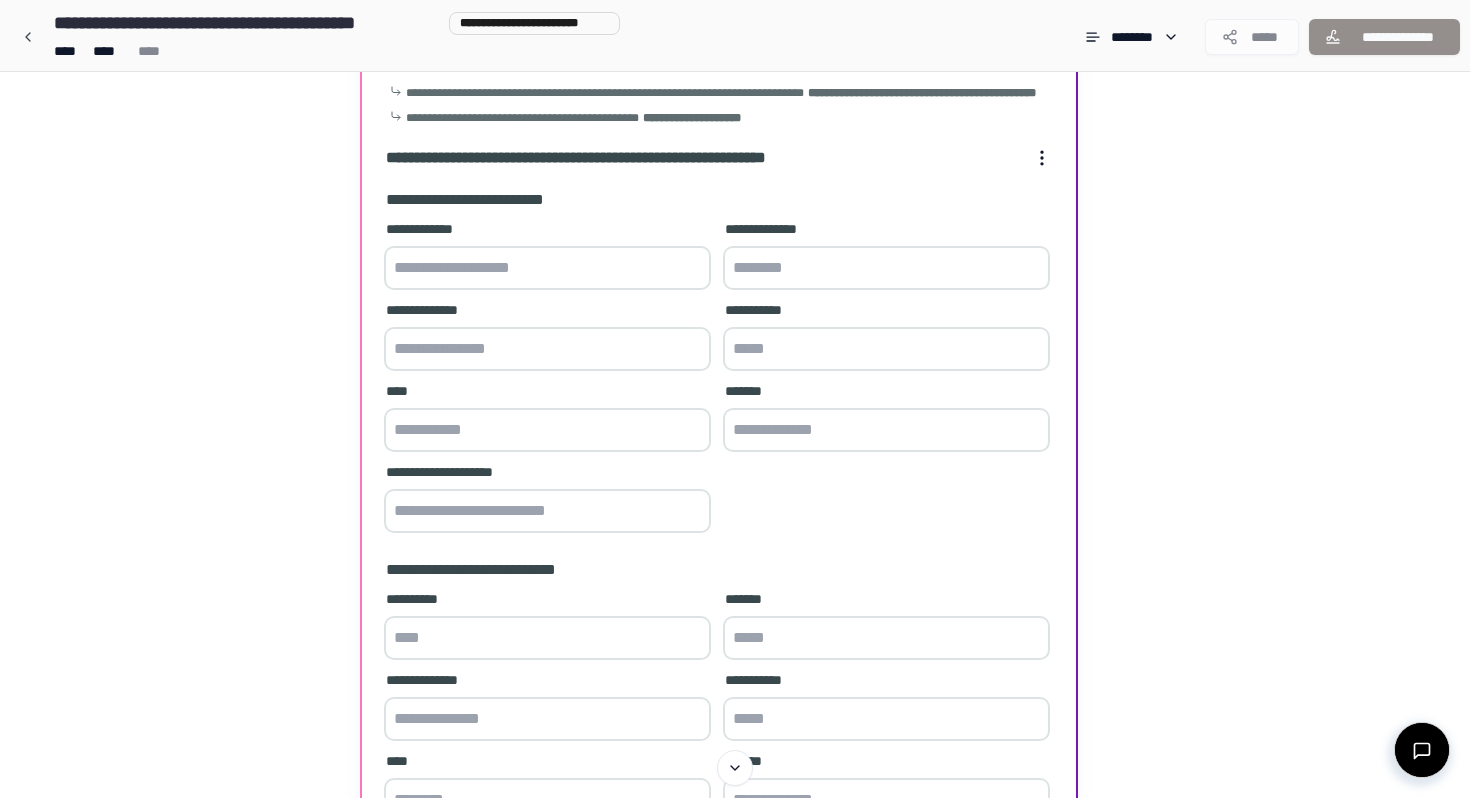 click at bounding box center [547, 268] 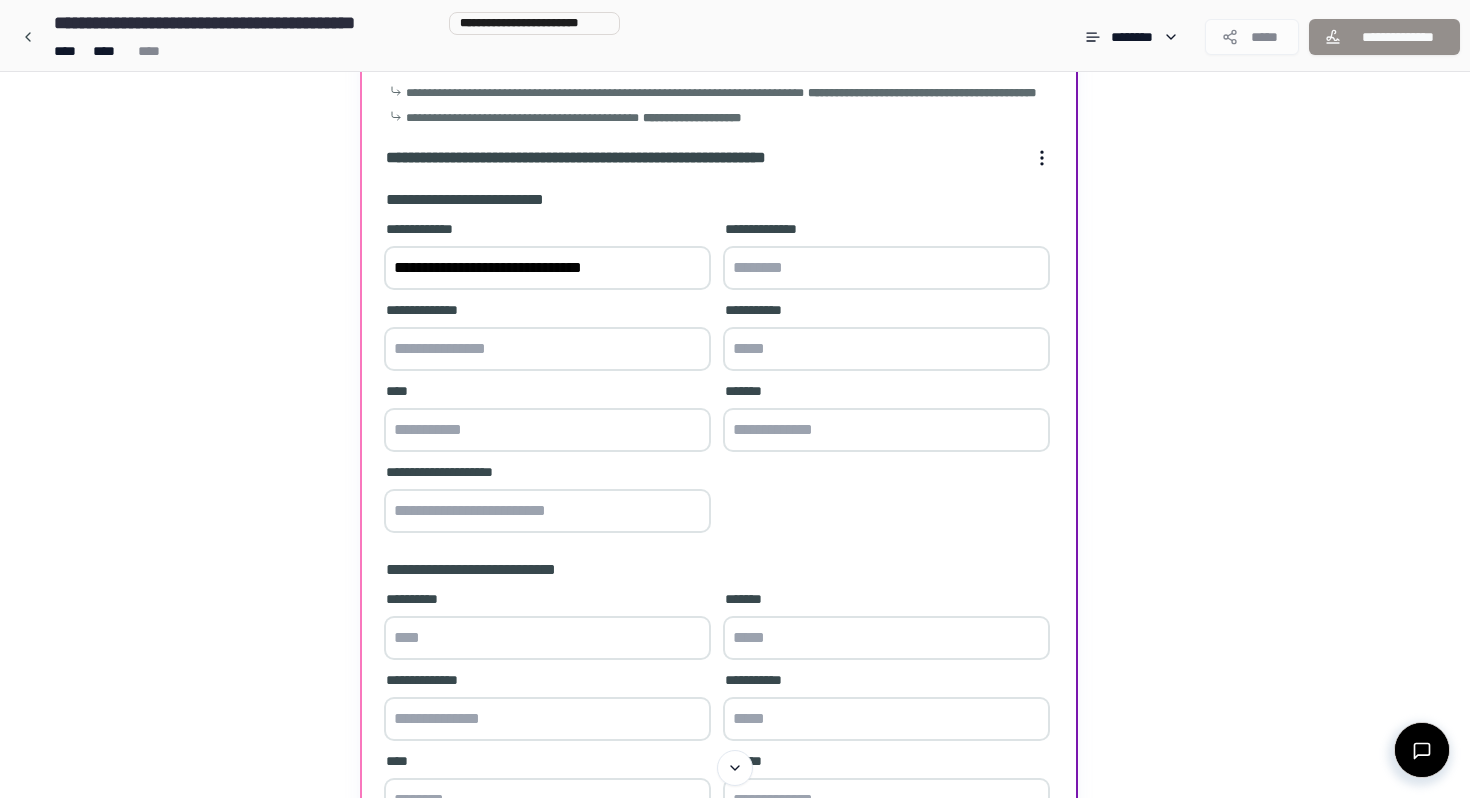 type on "**********" 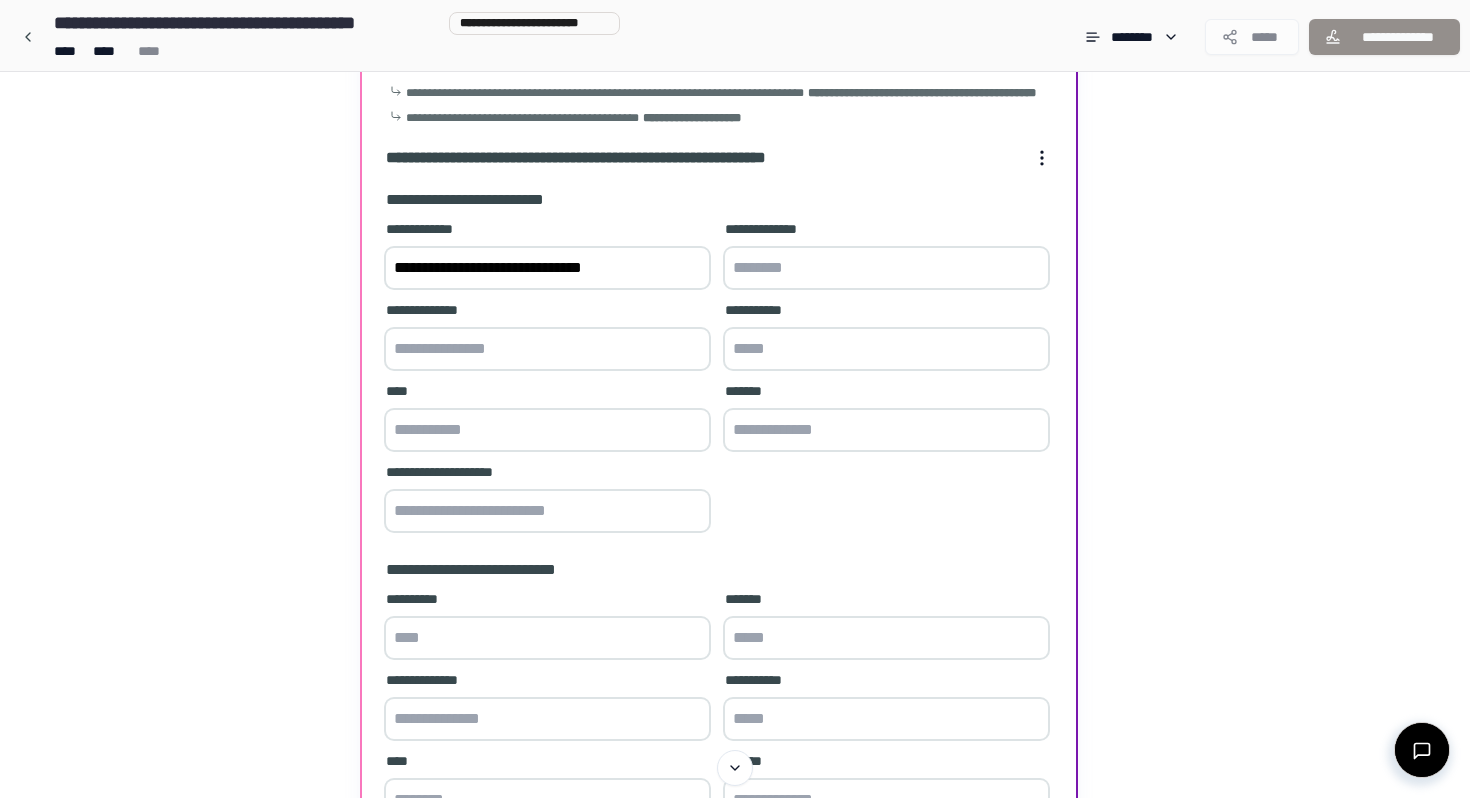 scroll, scrollTop: 354, scrollLeft: 0, axis: vertical 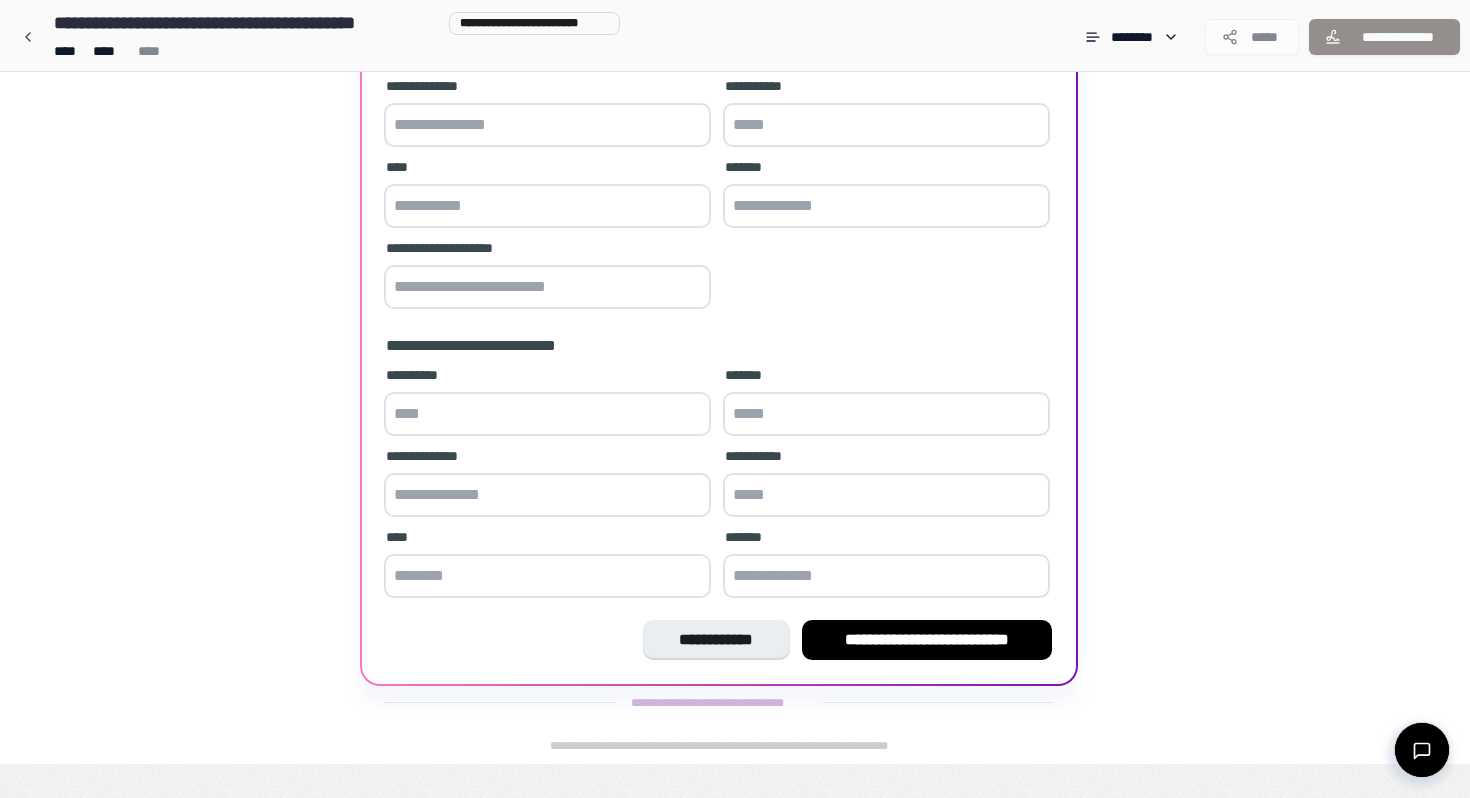 click at bounding box center [547, 414] 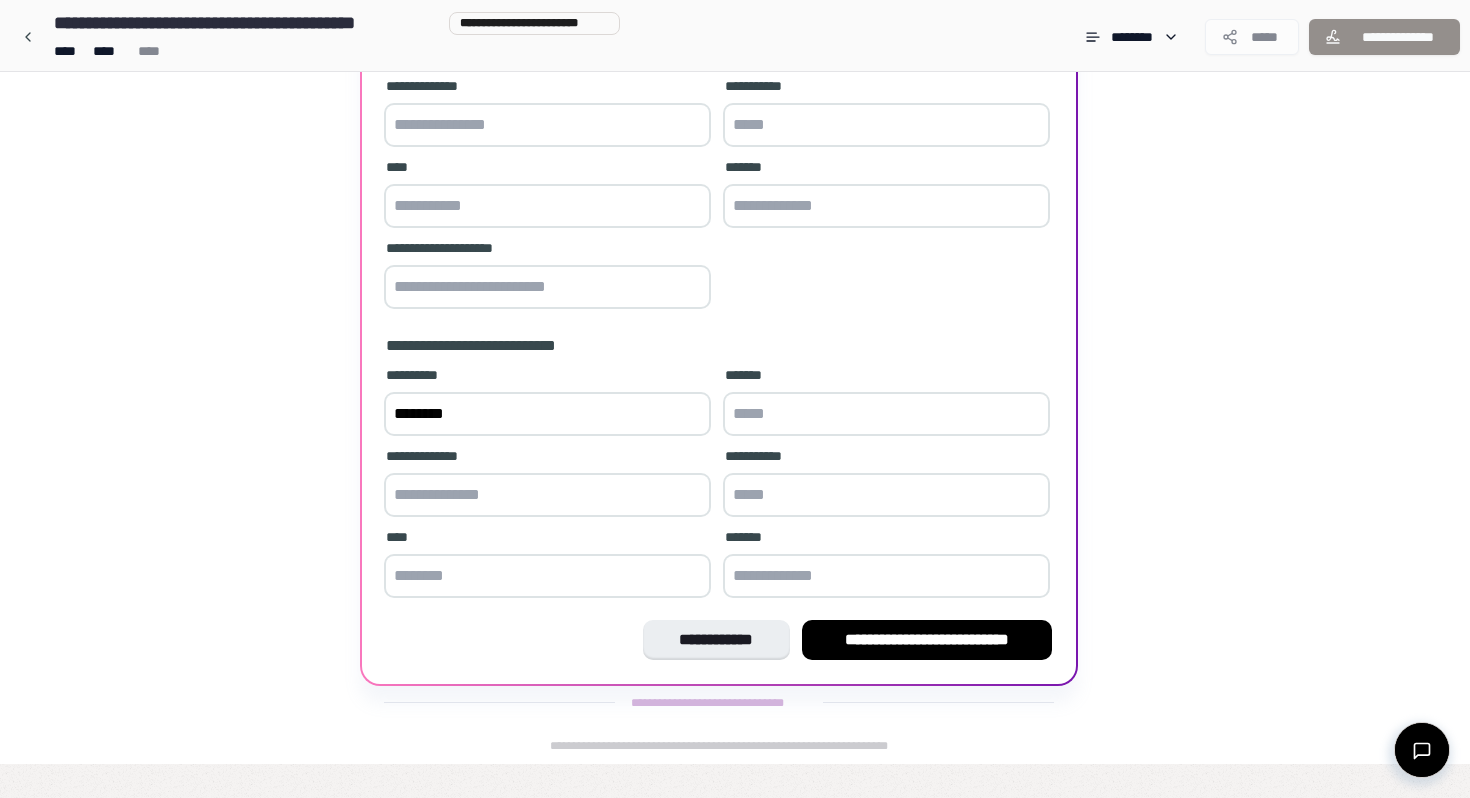 type on "*******" 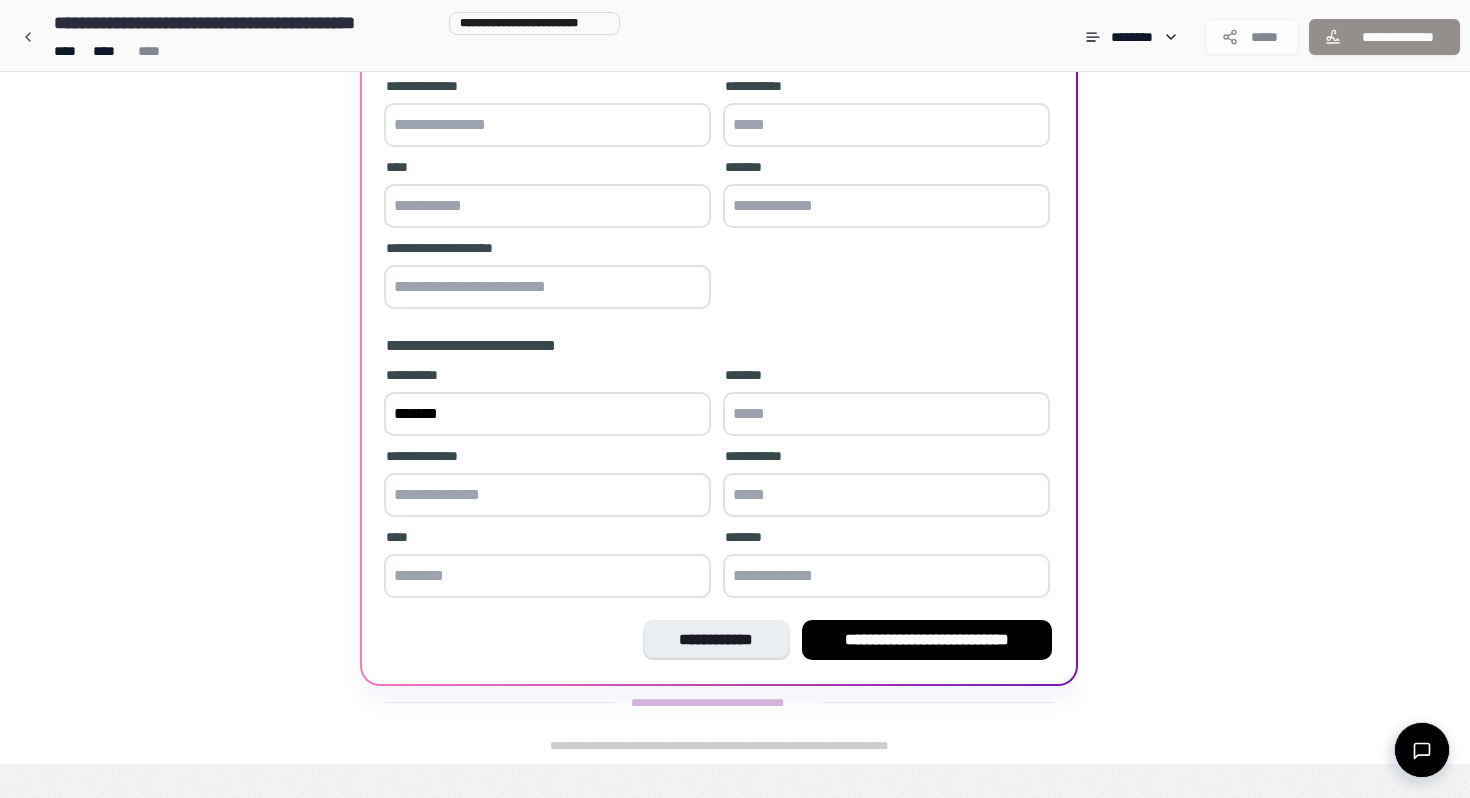 click at bounding box center [886, 414] 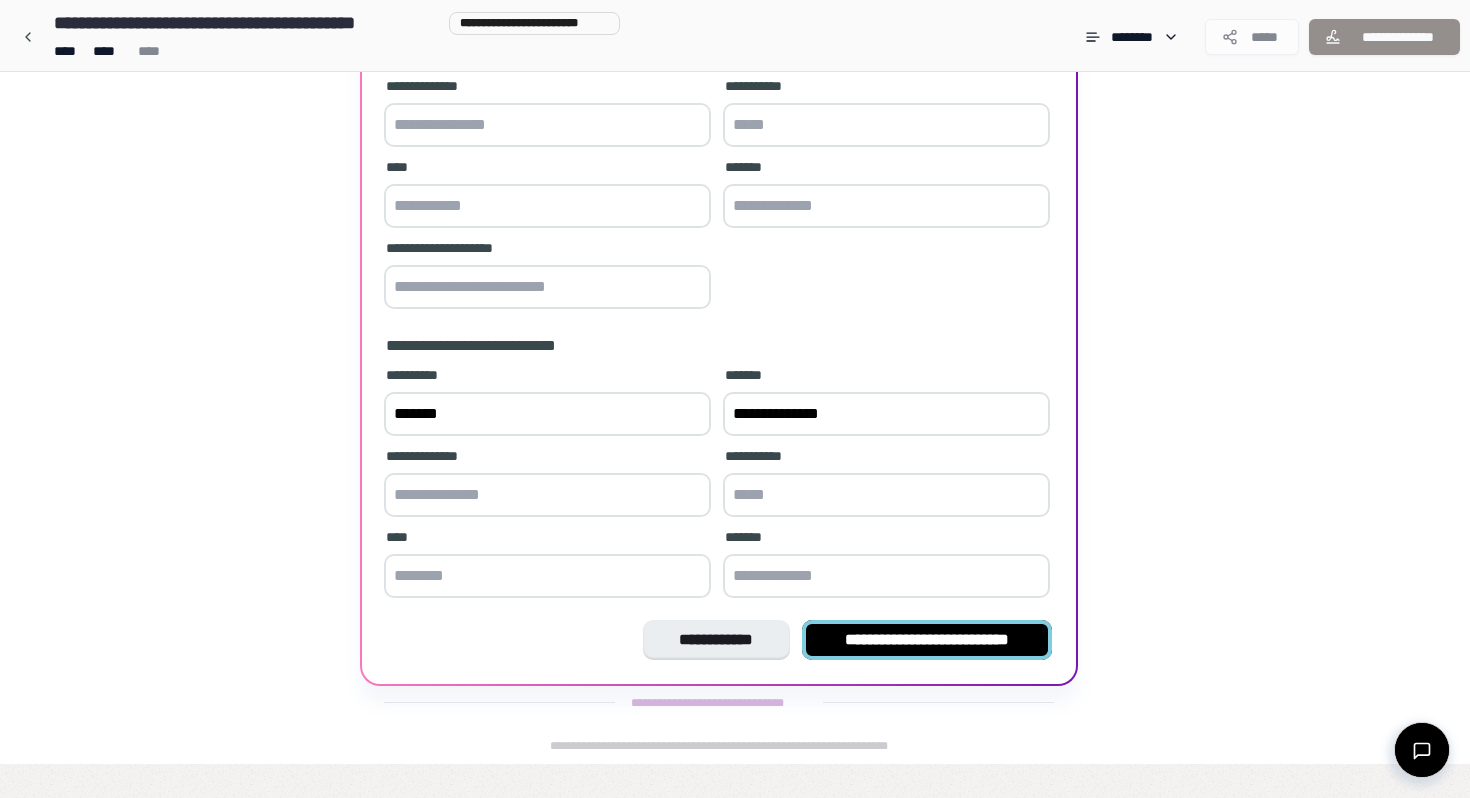 type on "**********" 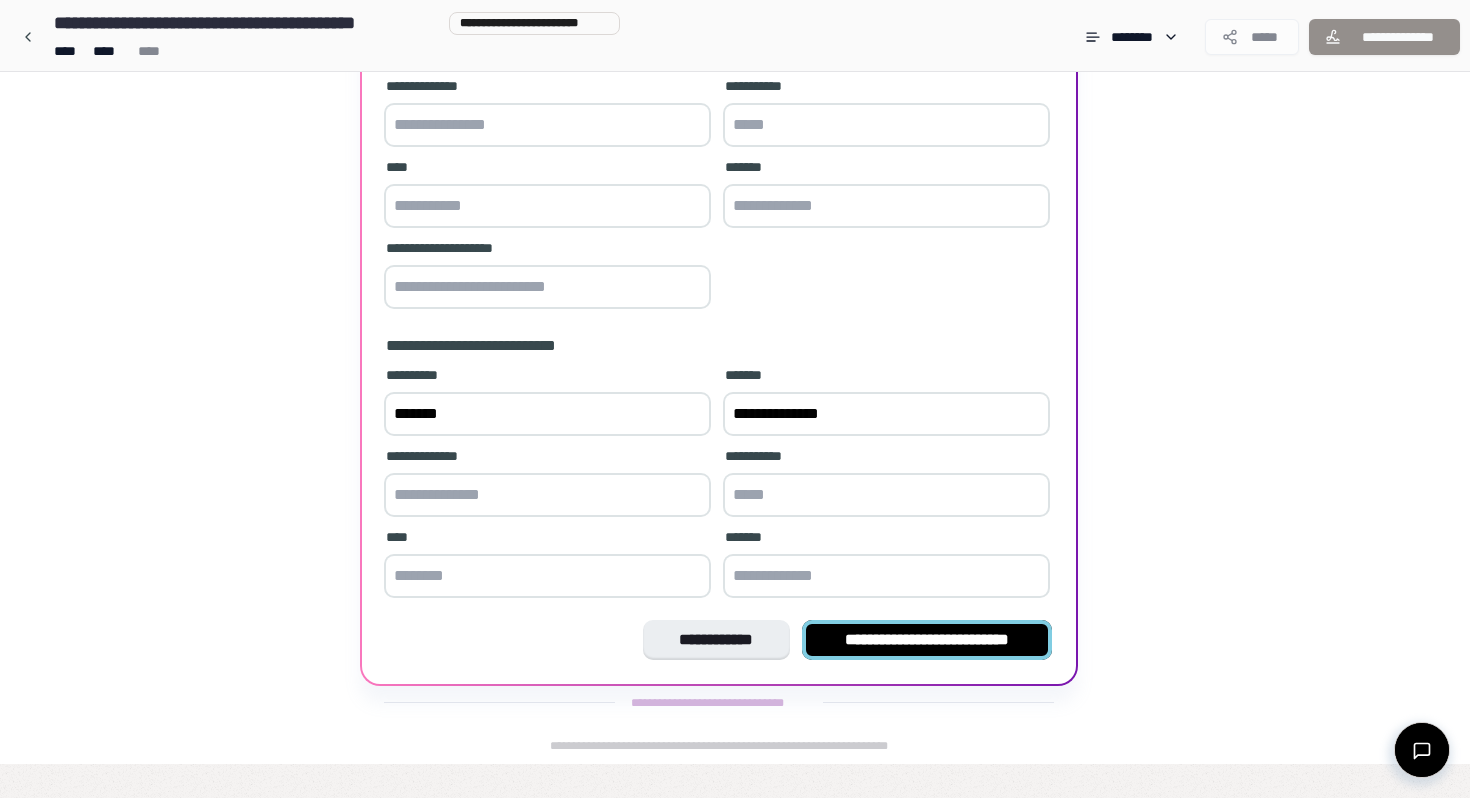 click on "**********" at bounding box center (927, 640) 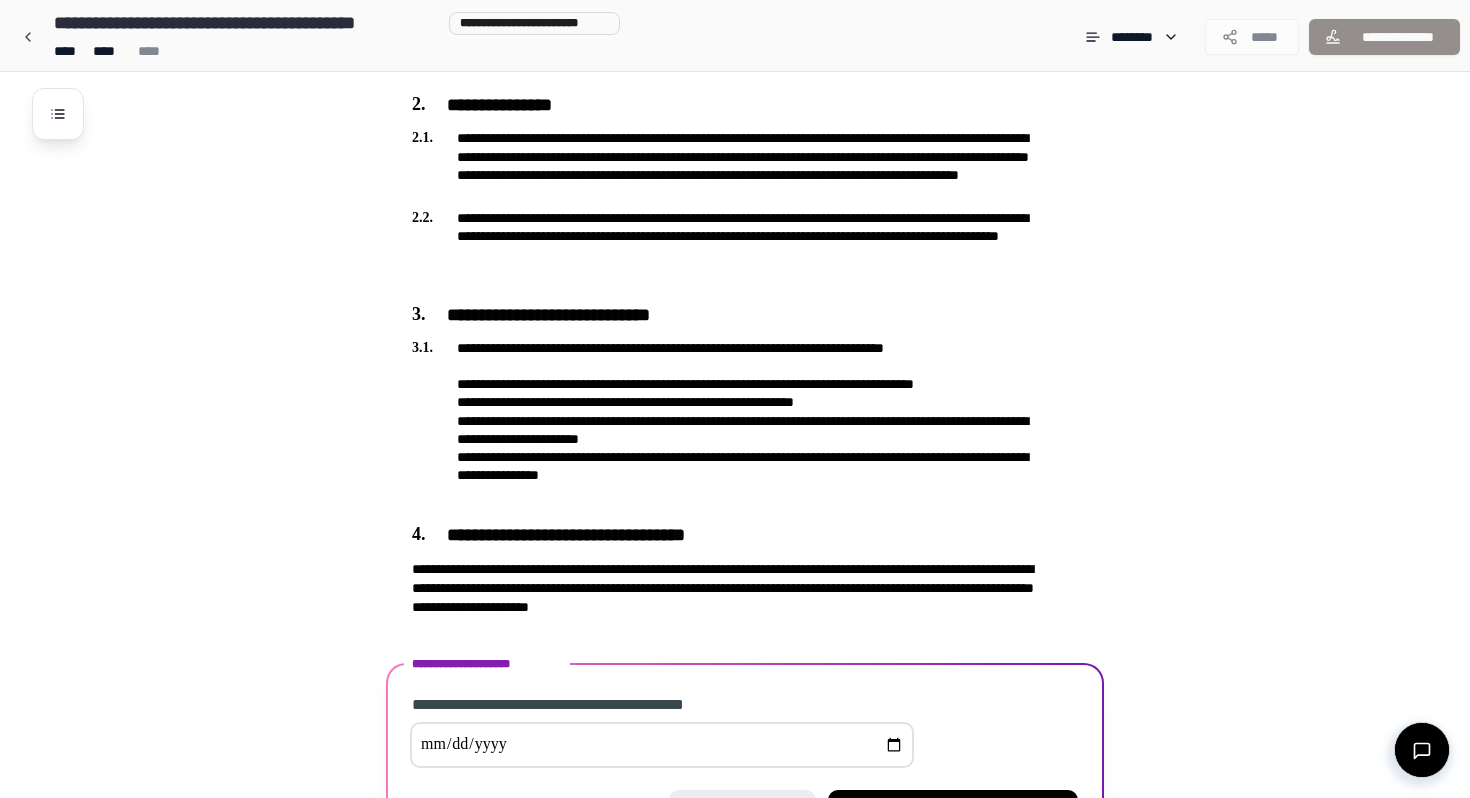 scroll, scrollTop: 765, scrollLeft: 0, axis: vertical 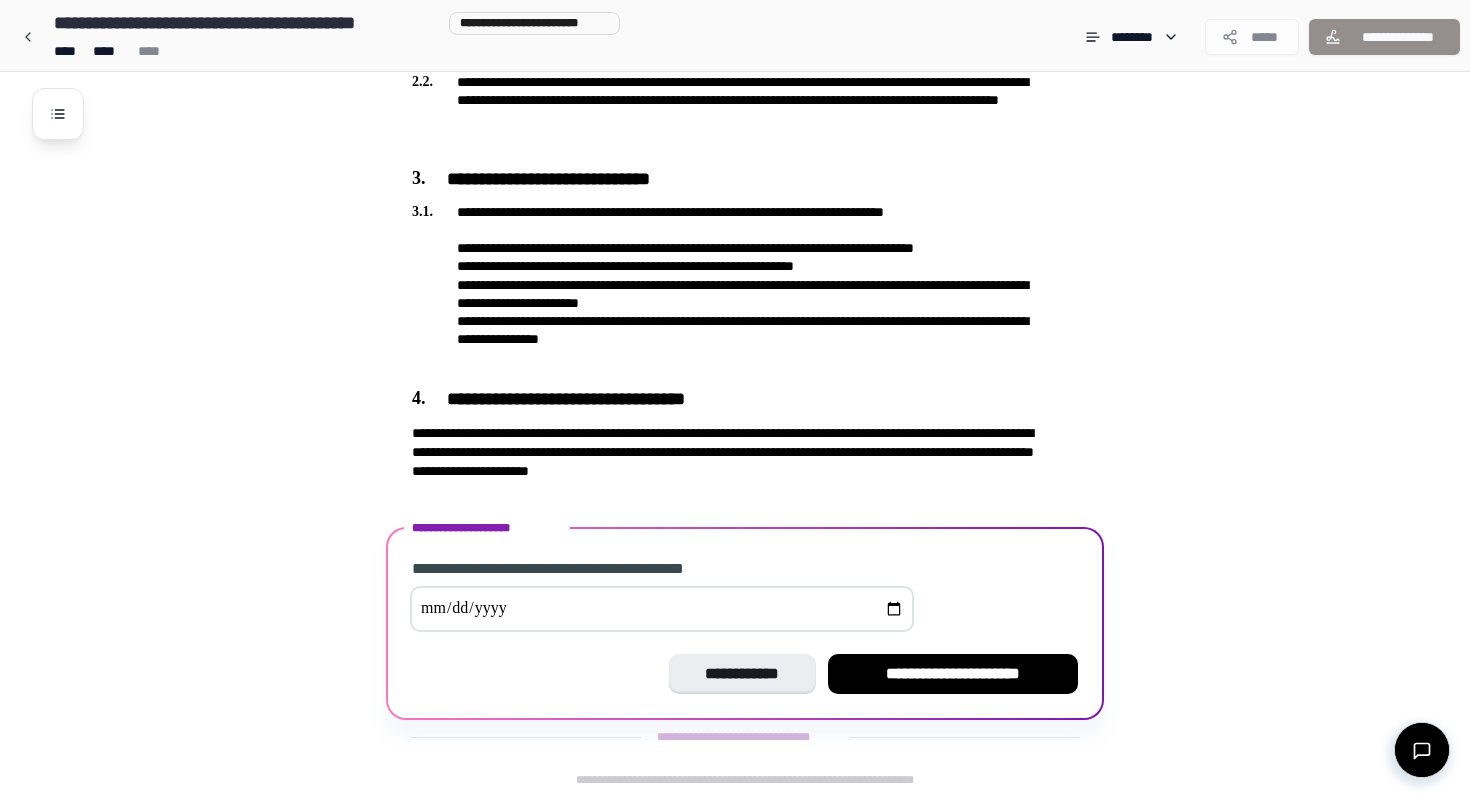 click at bounding box center [662, 609] 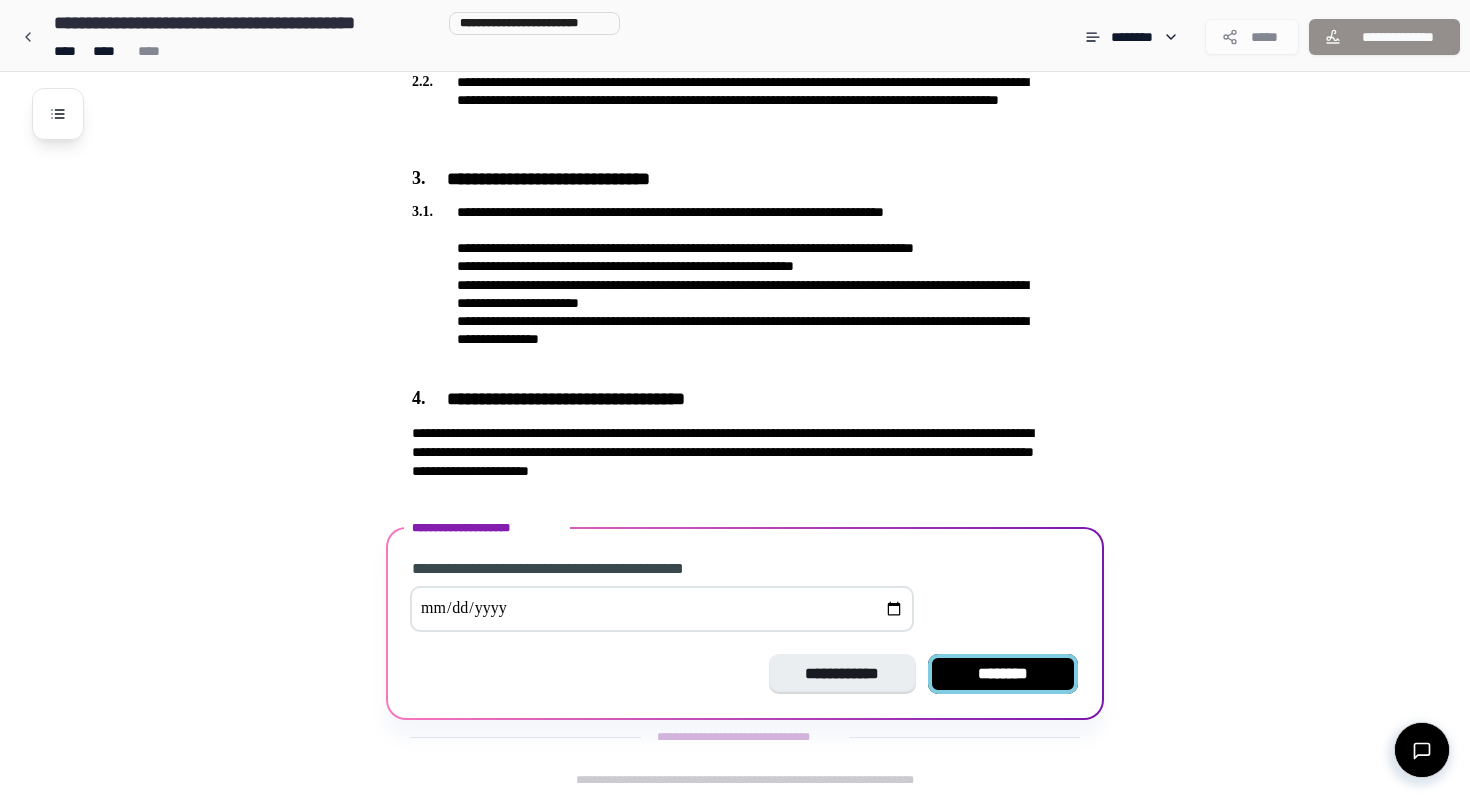 click on "********" at bounding box center (1003, 674) 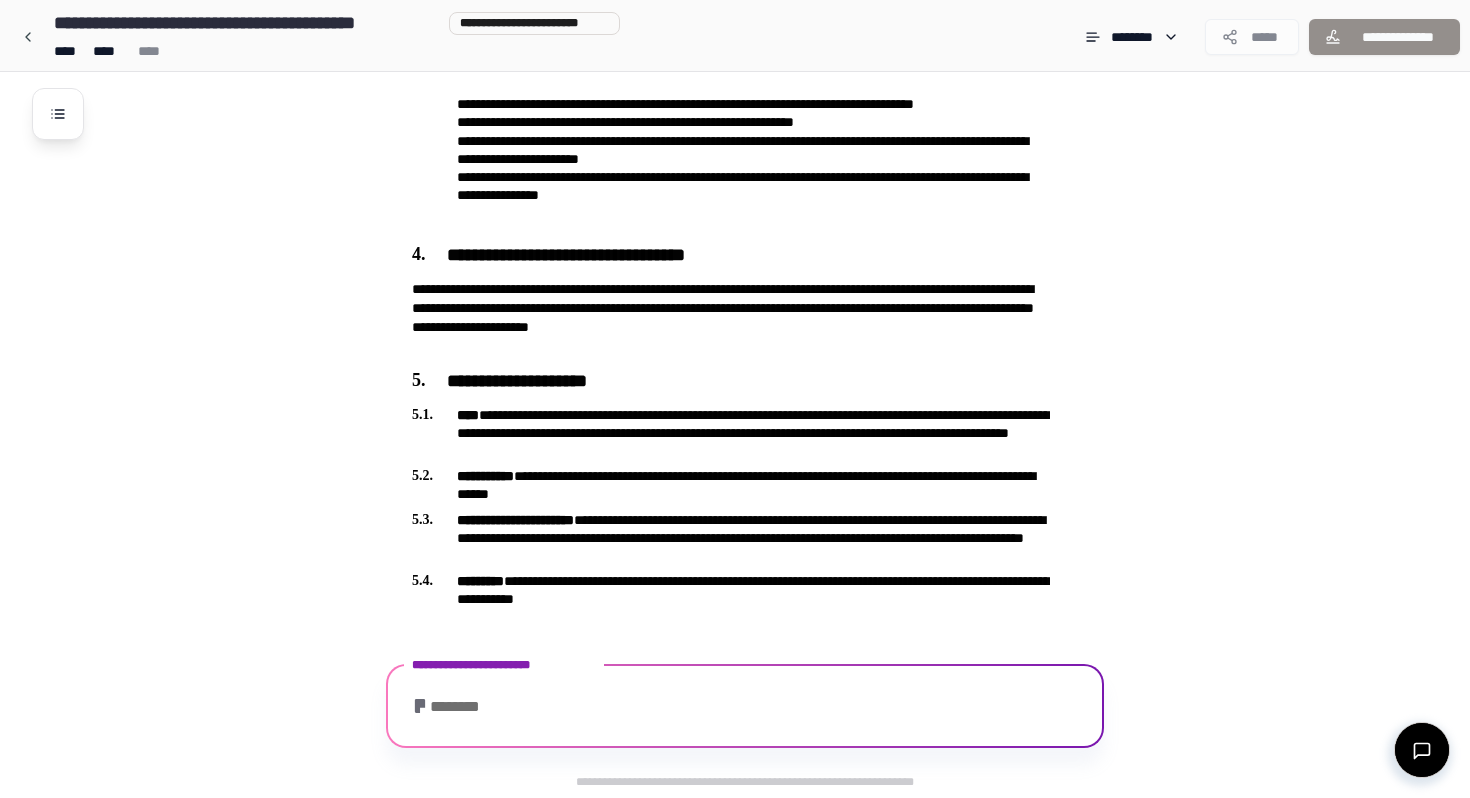 scroll, scrollTop: 1049, scrollLeft: 0, axis: vertical 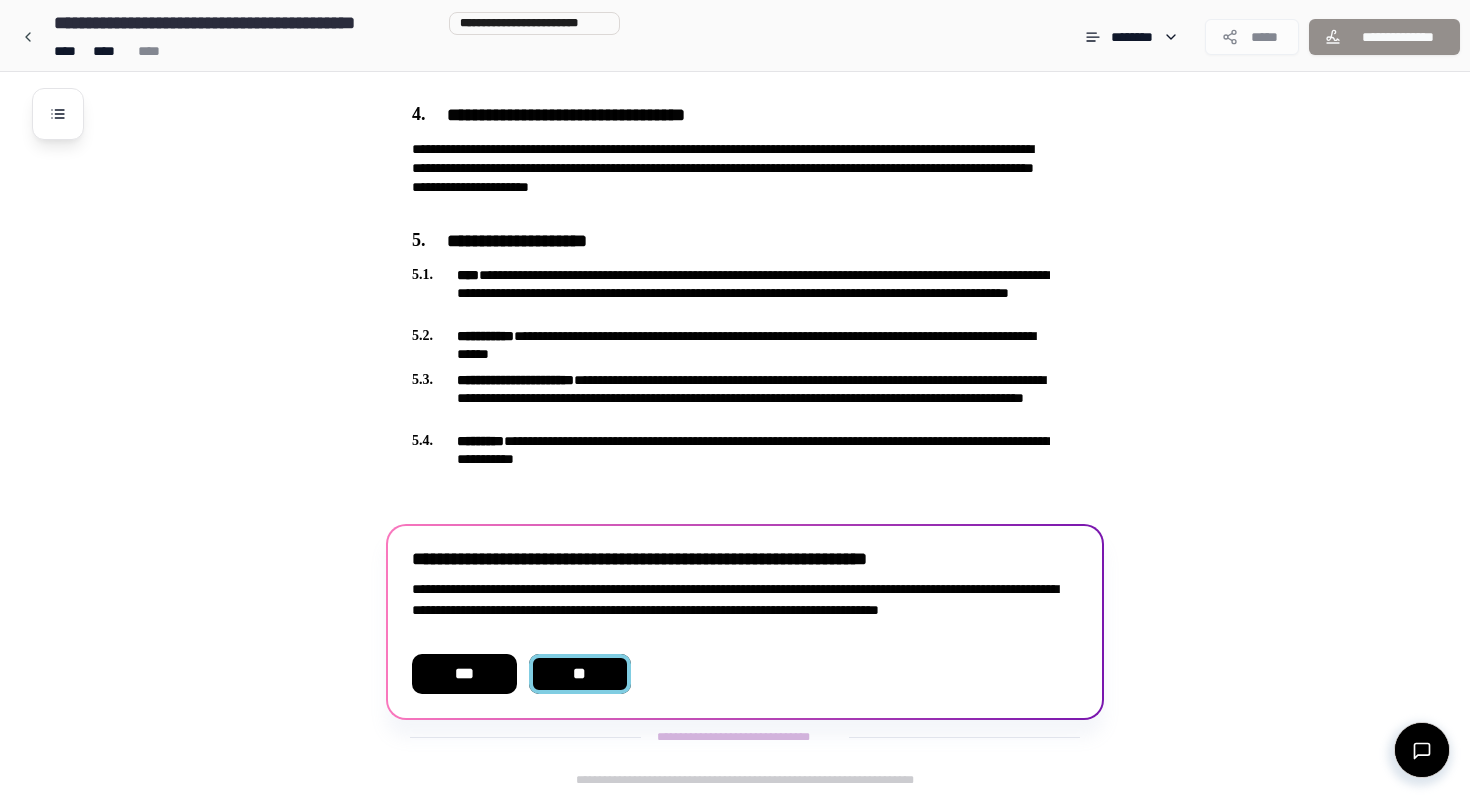 click on "**" at bounding box center (580, 674) 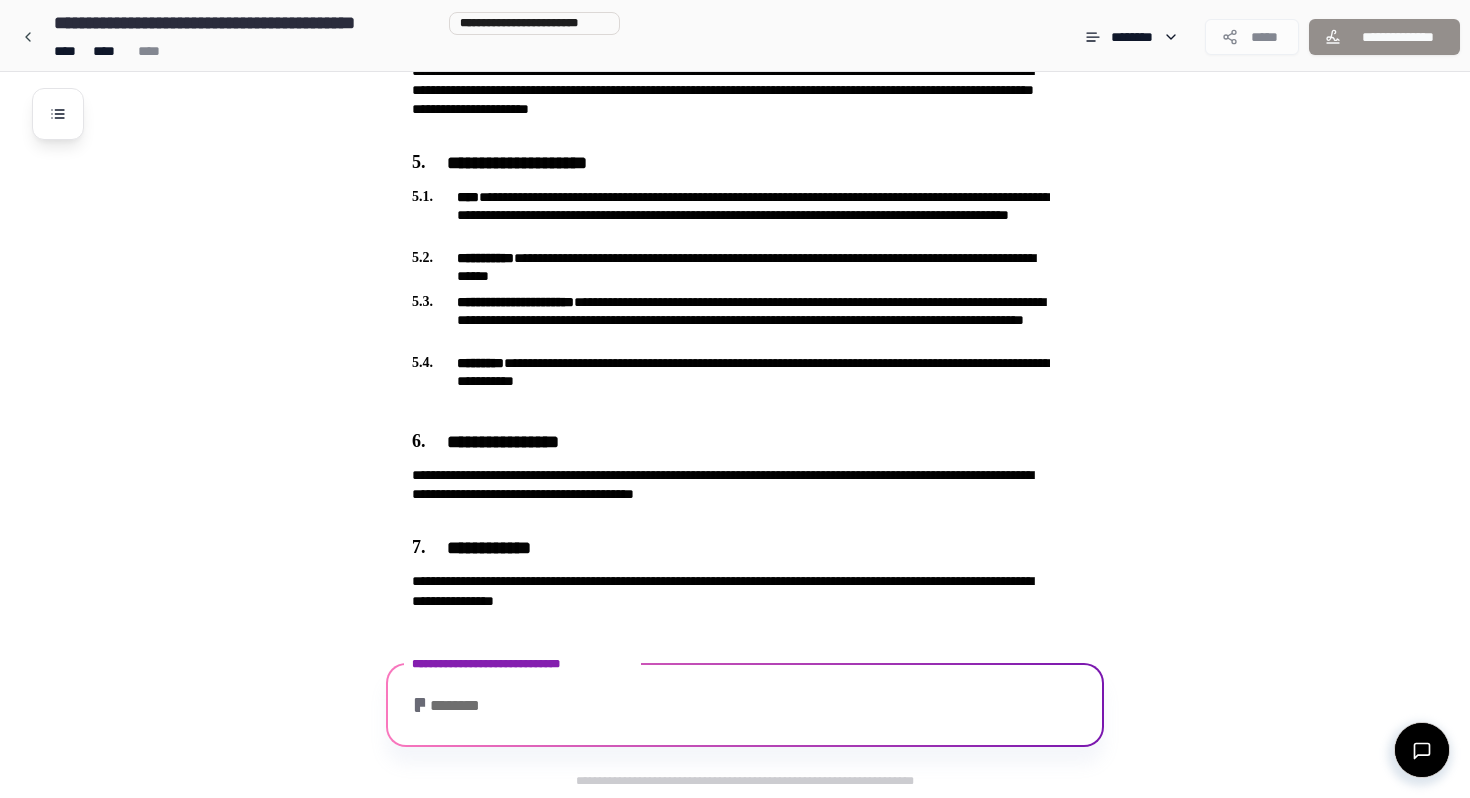 scroll, scrollTop: 1290, scrollLeft: 0, axis: vertical 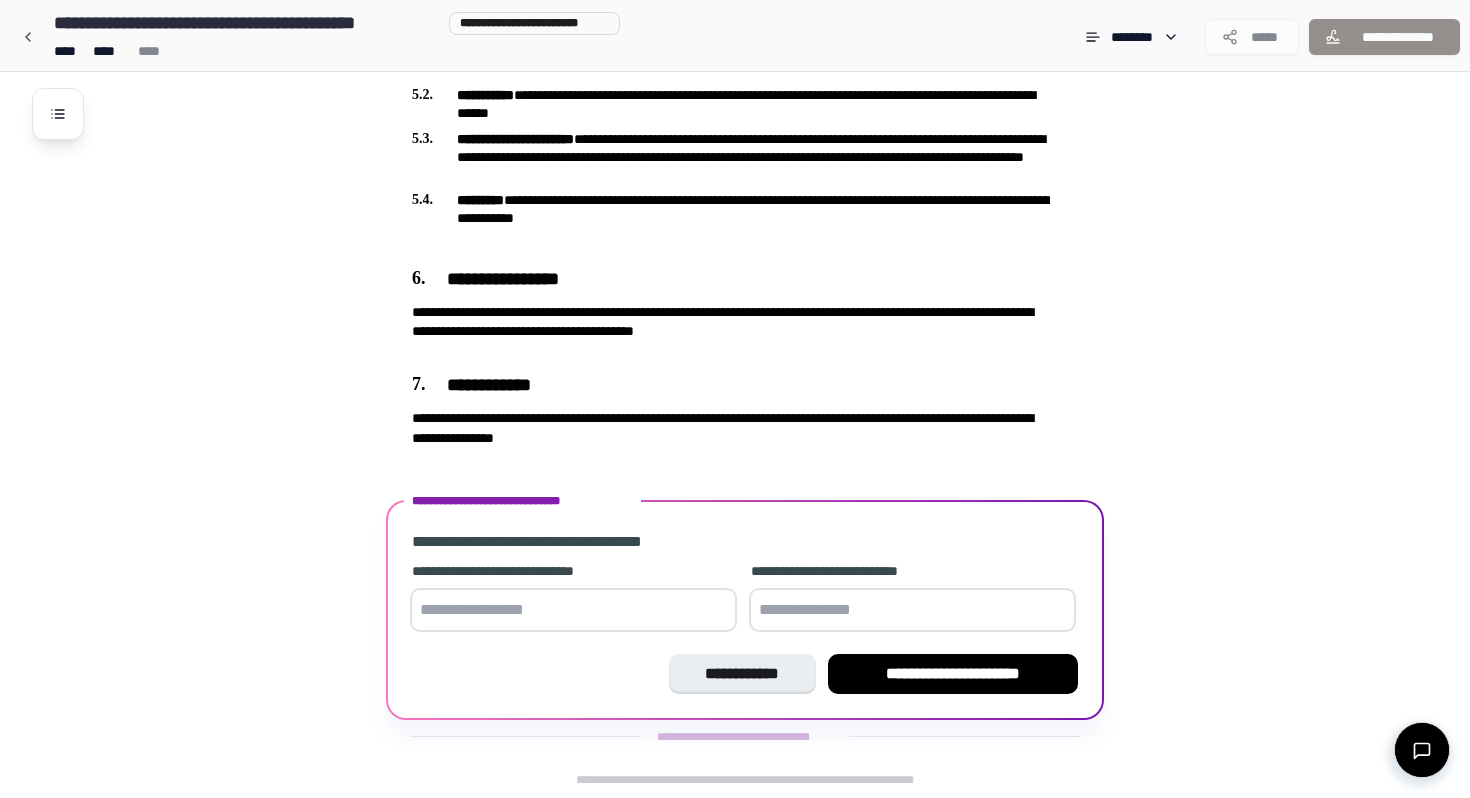 click at bounding box center (573, 610) 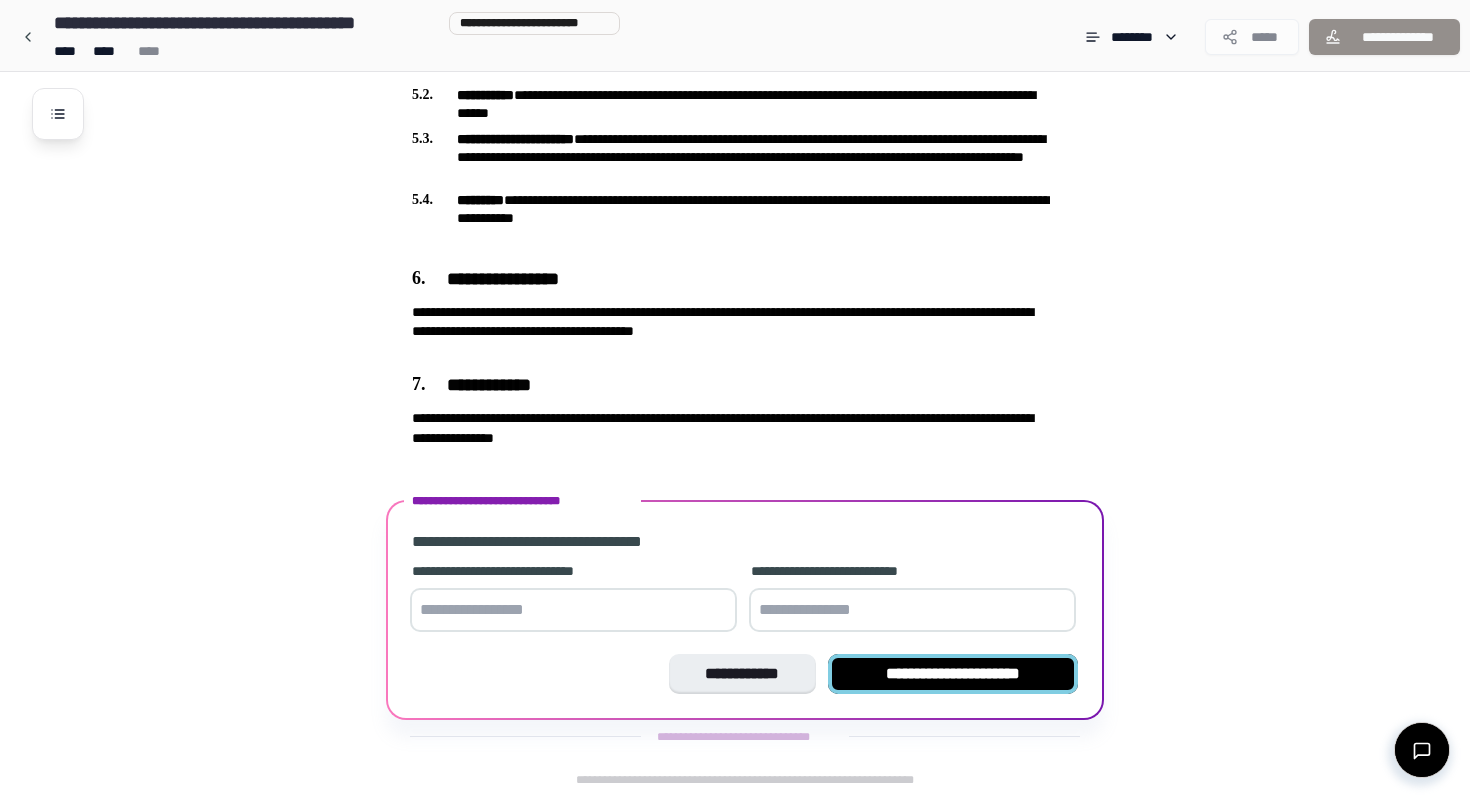 click on "**********" at bounding box center (953, 674) 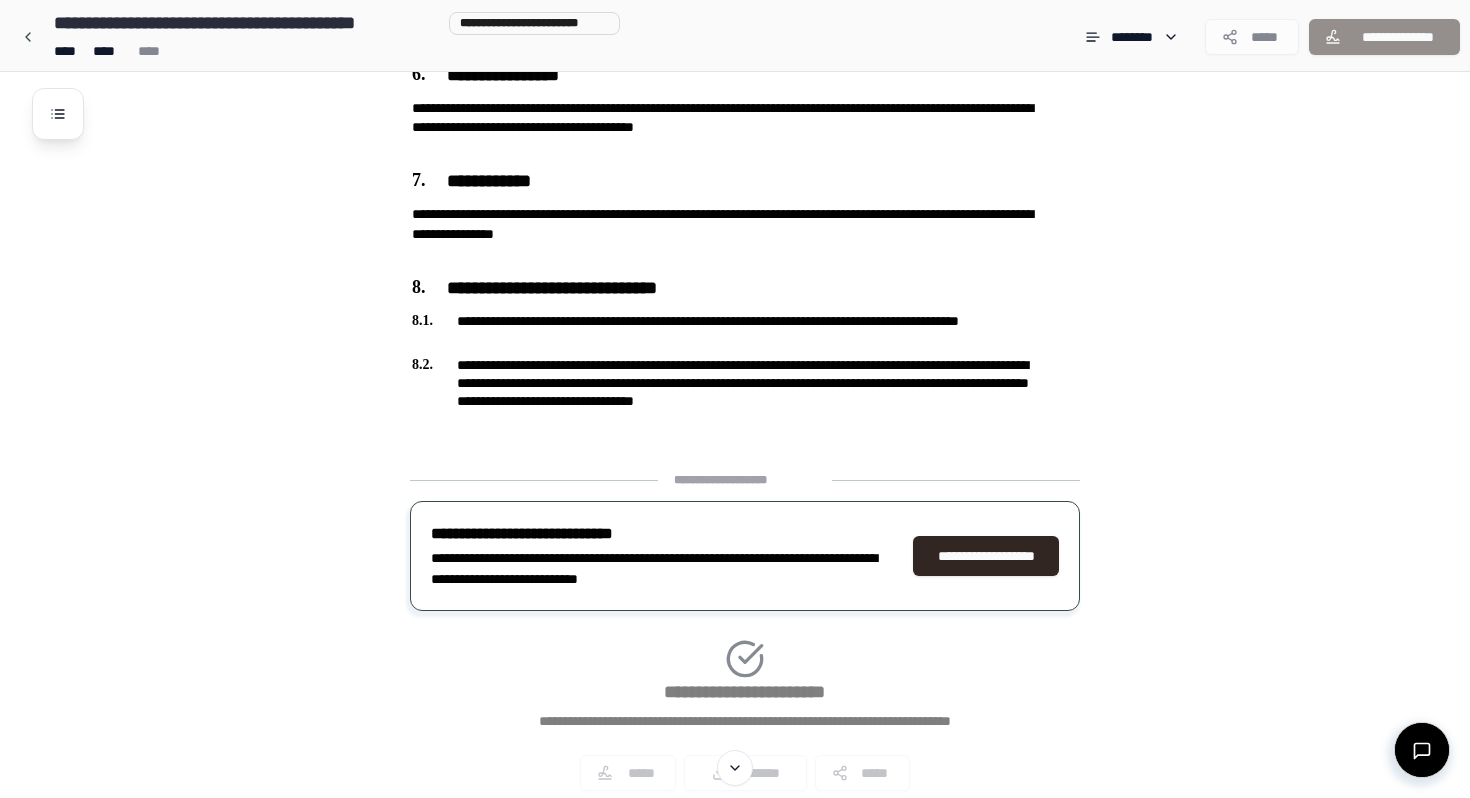 scroll, scrollTop: 1482, scrollLeft: 0, axis: vertical 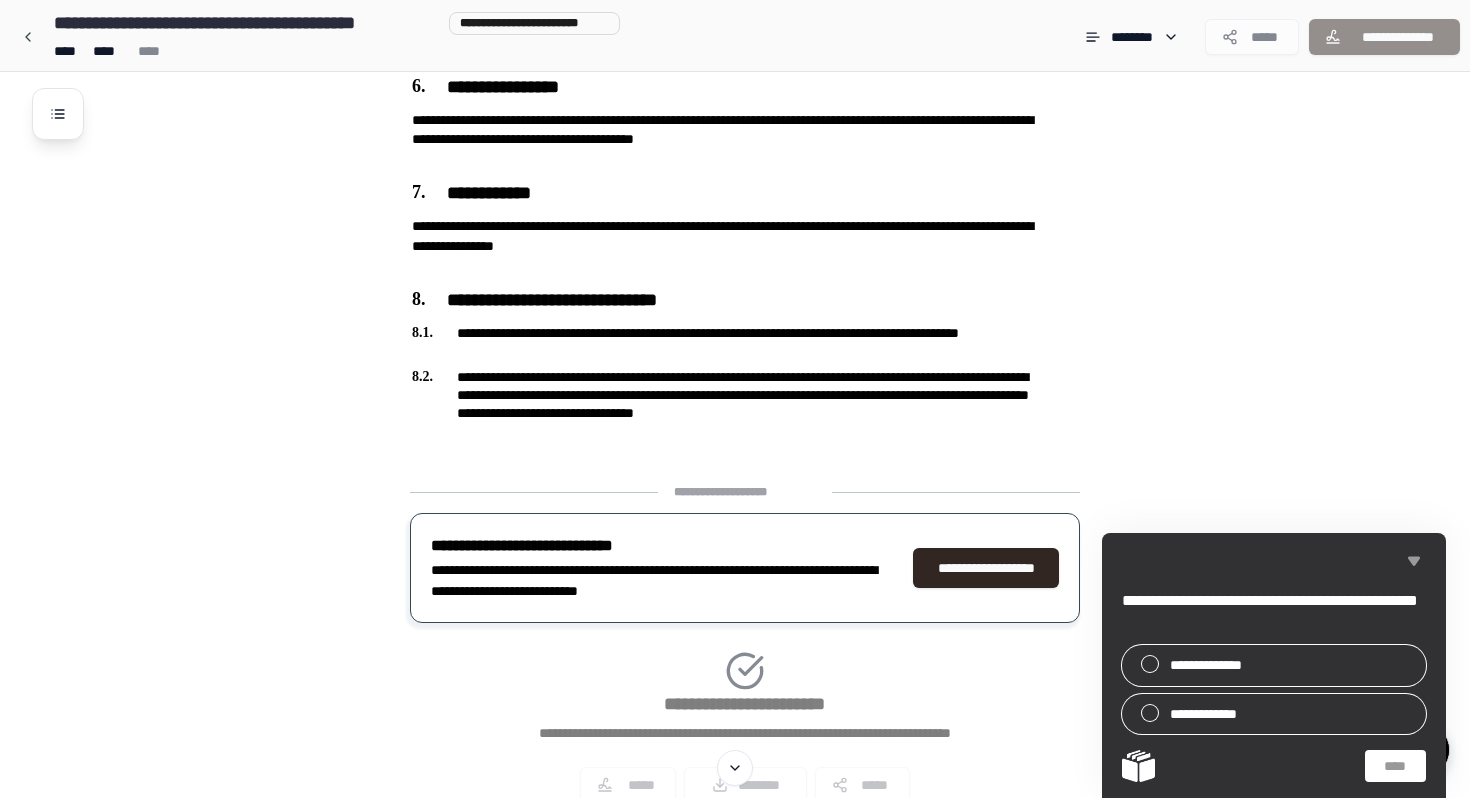 click 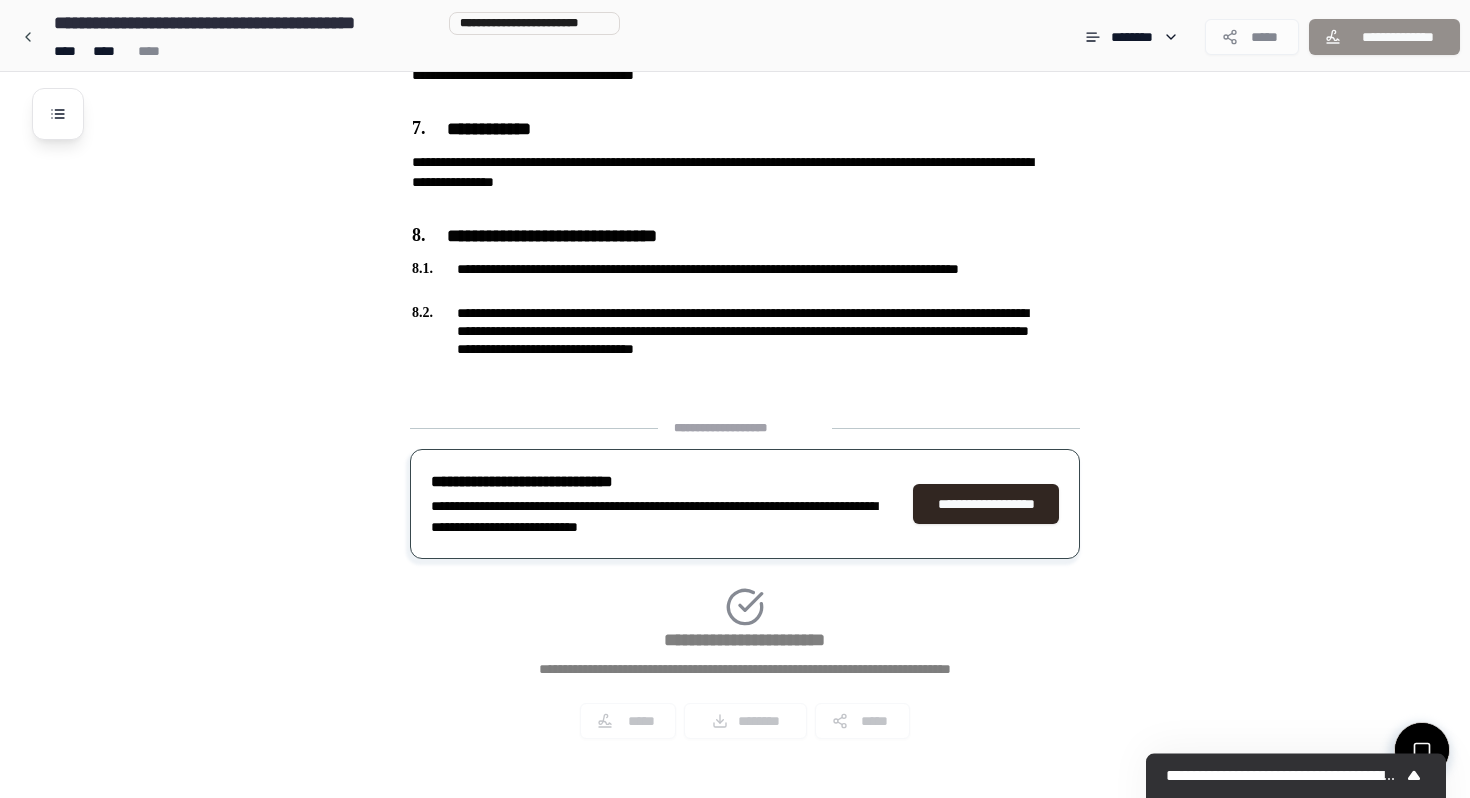 scroll, scrollTop: 1571, scrollLeft: 0, axis: vertical 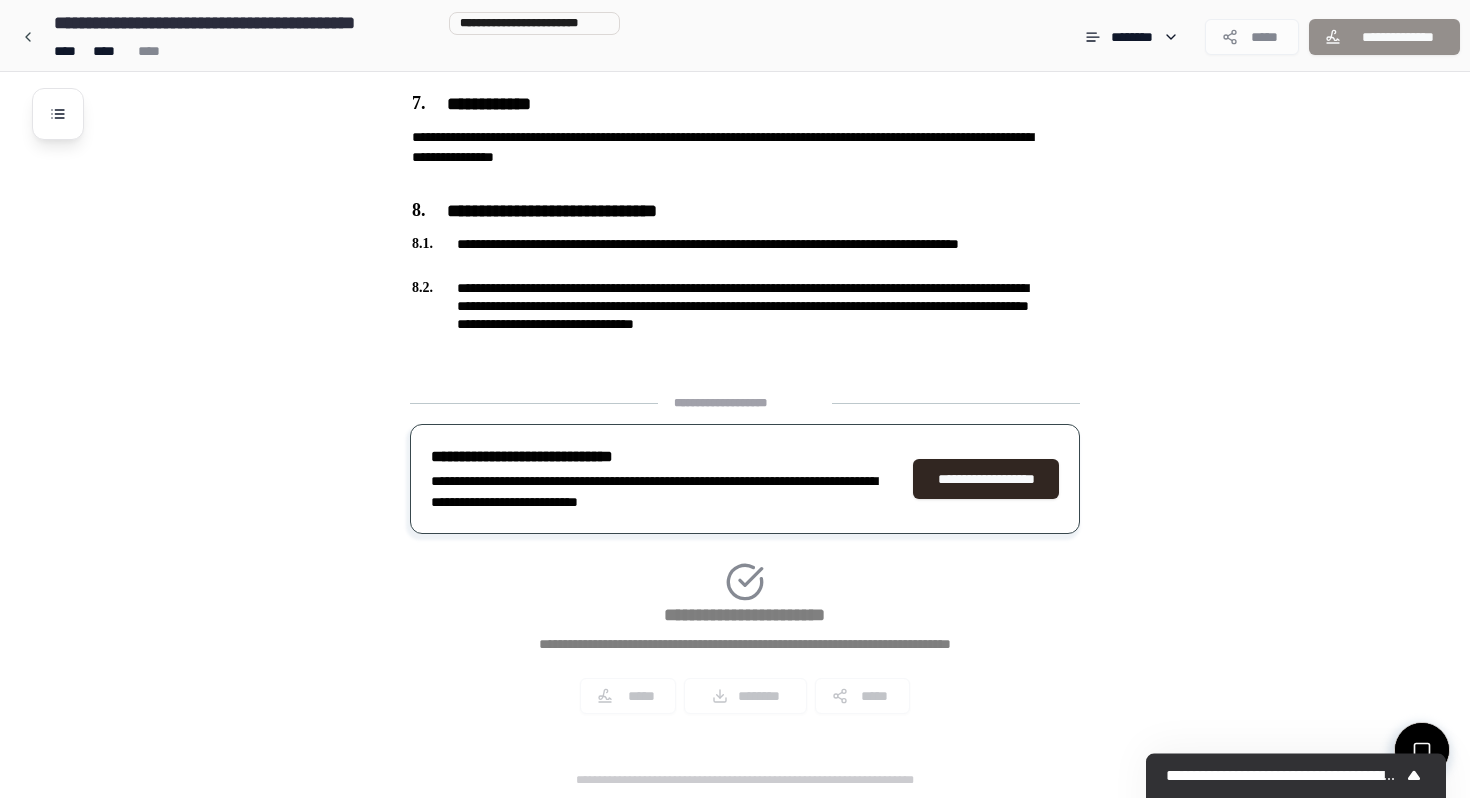 click on "**********" at bounding box center [745, 562] 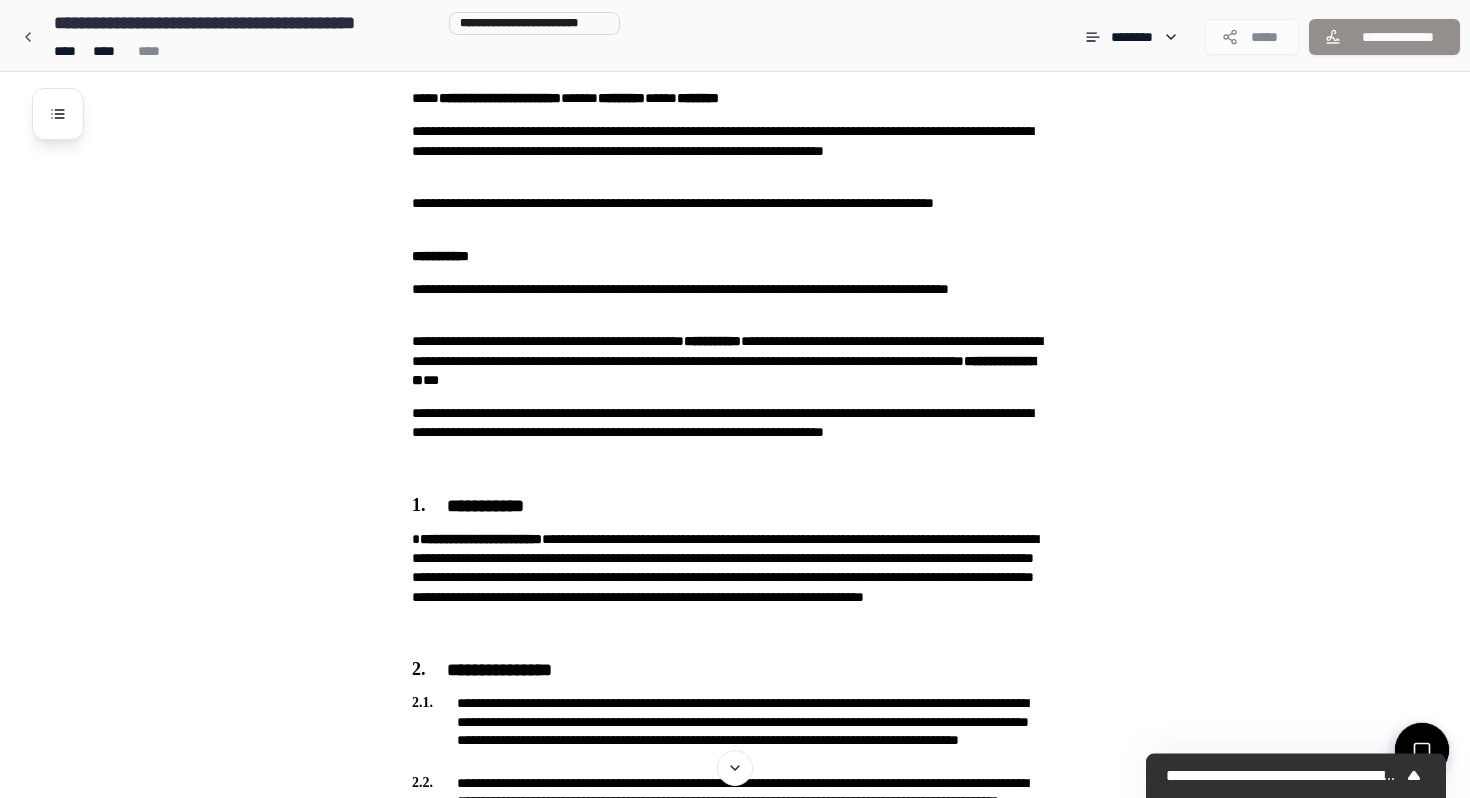 scroll, scrollTop: 0, scrollLeft: 0, axis: both 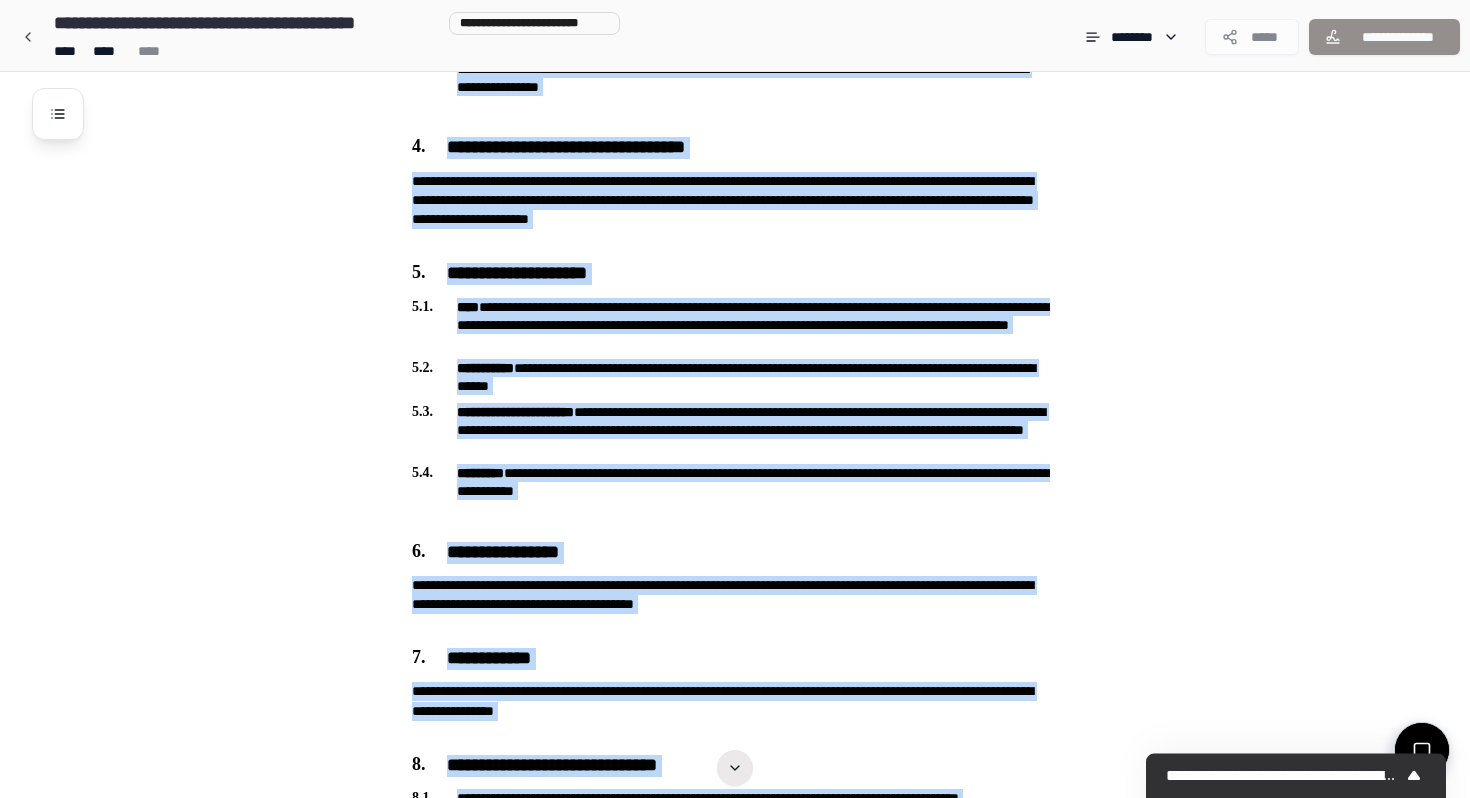 drag, startPoint x: 397, startPoint y: 111, endPoint x: 735, endPoint y: 784, distance: 753.1089 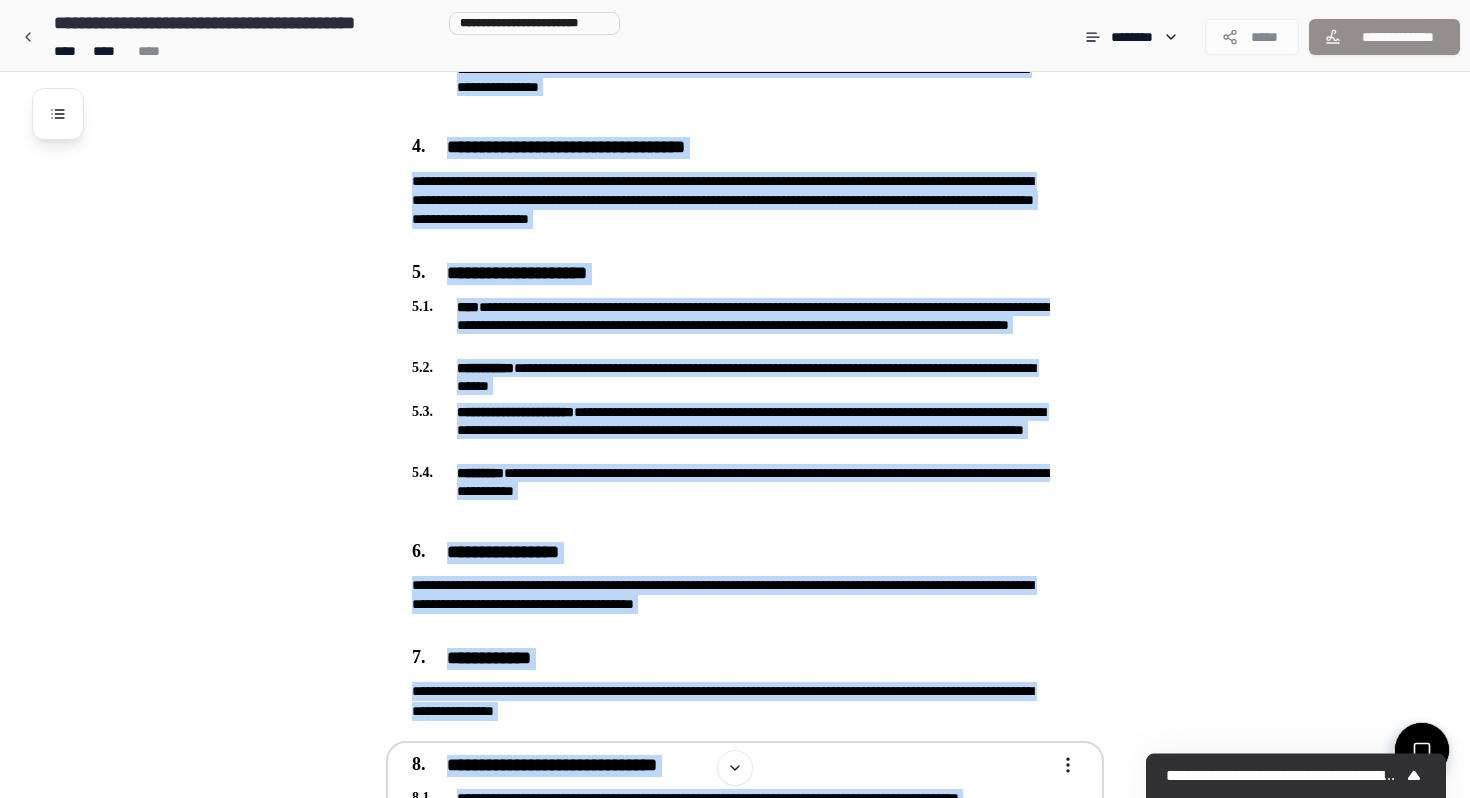 click on "**********" at bounding box center [731, 807] 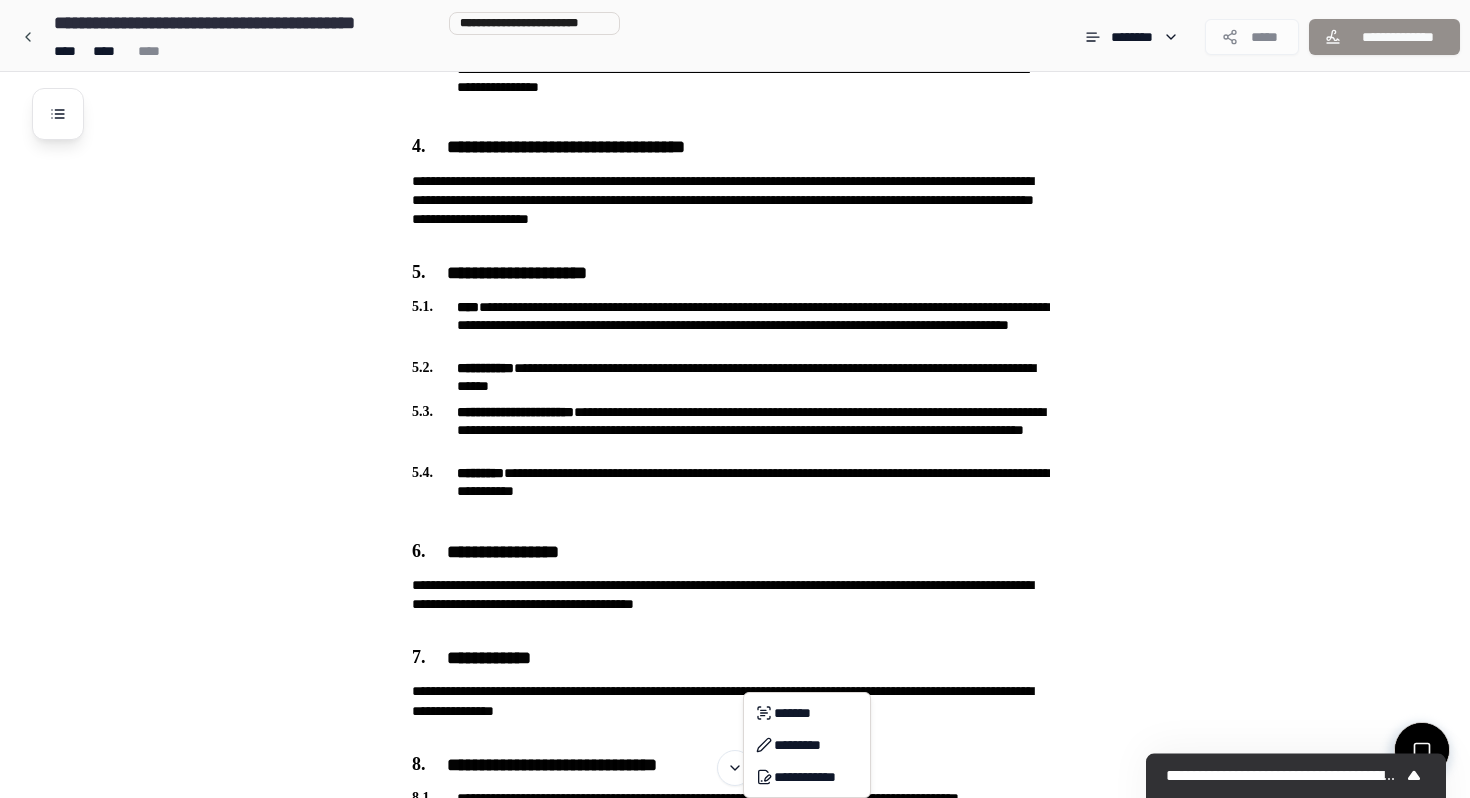 click on "**********" at bounding box center [735, 167] 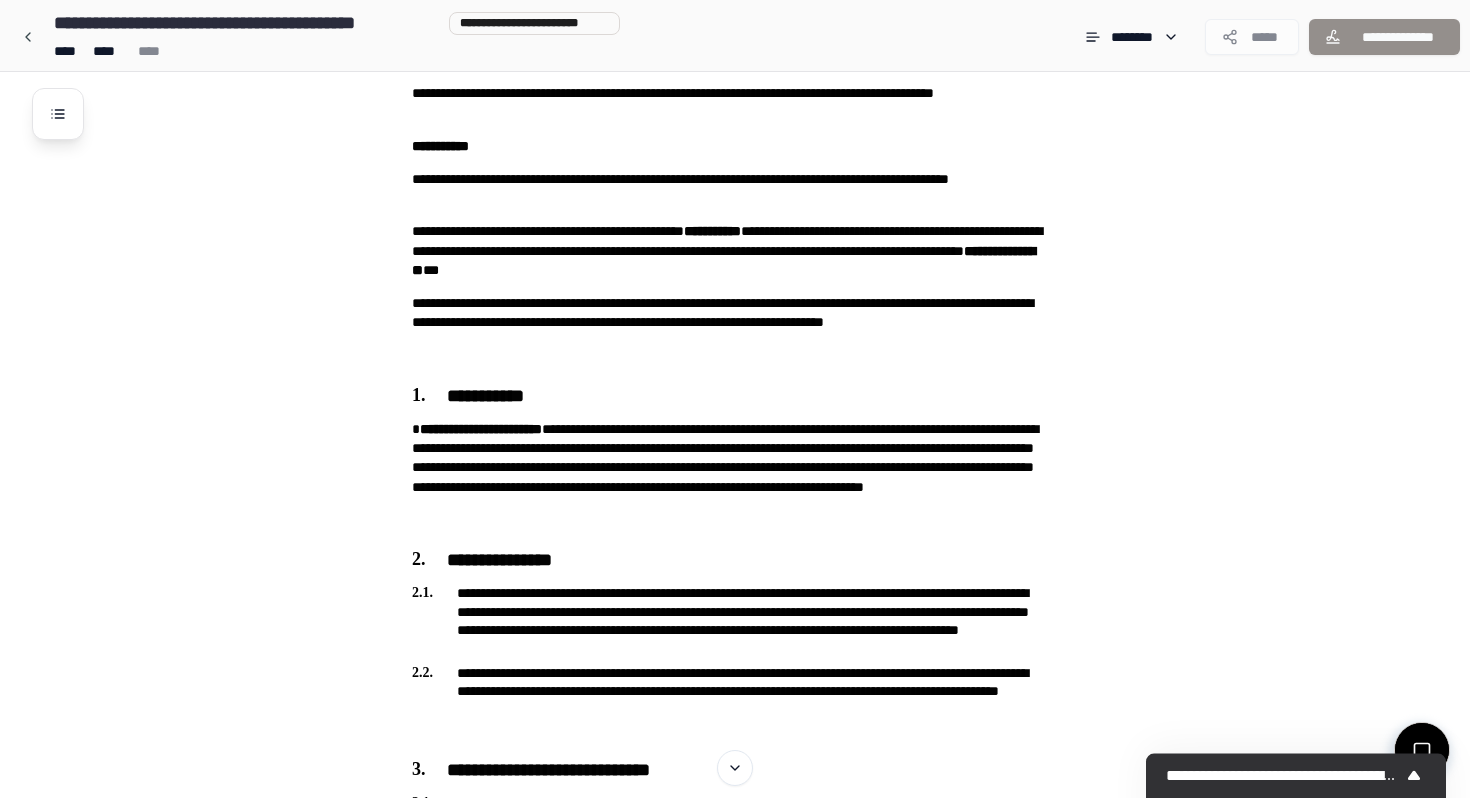 scroll, scrollTop: 0, scrollLeft: 0, axis: both 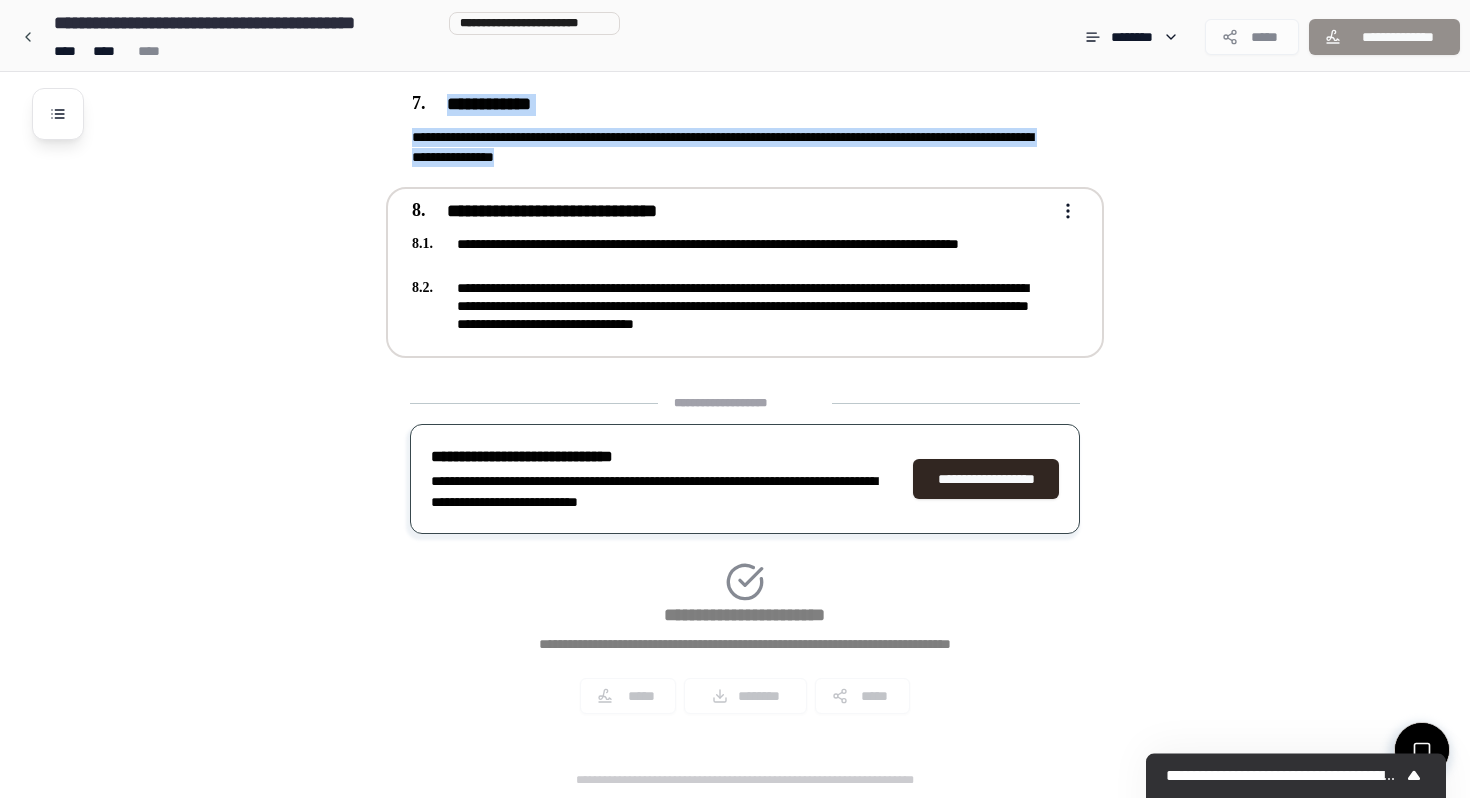 drag, startPoint x: 394, startPoint y: 115, endPoint x: 987, endPoint y: 343, distance: 635.32117 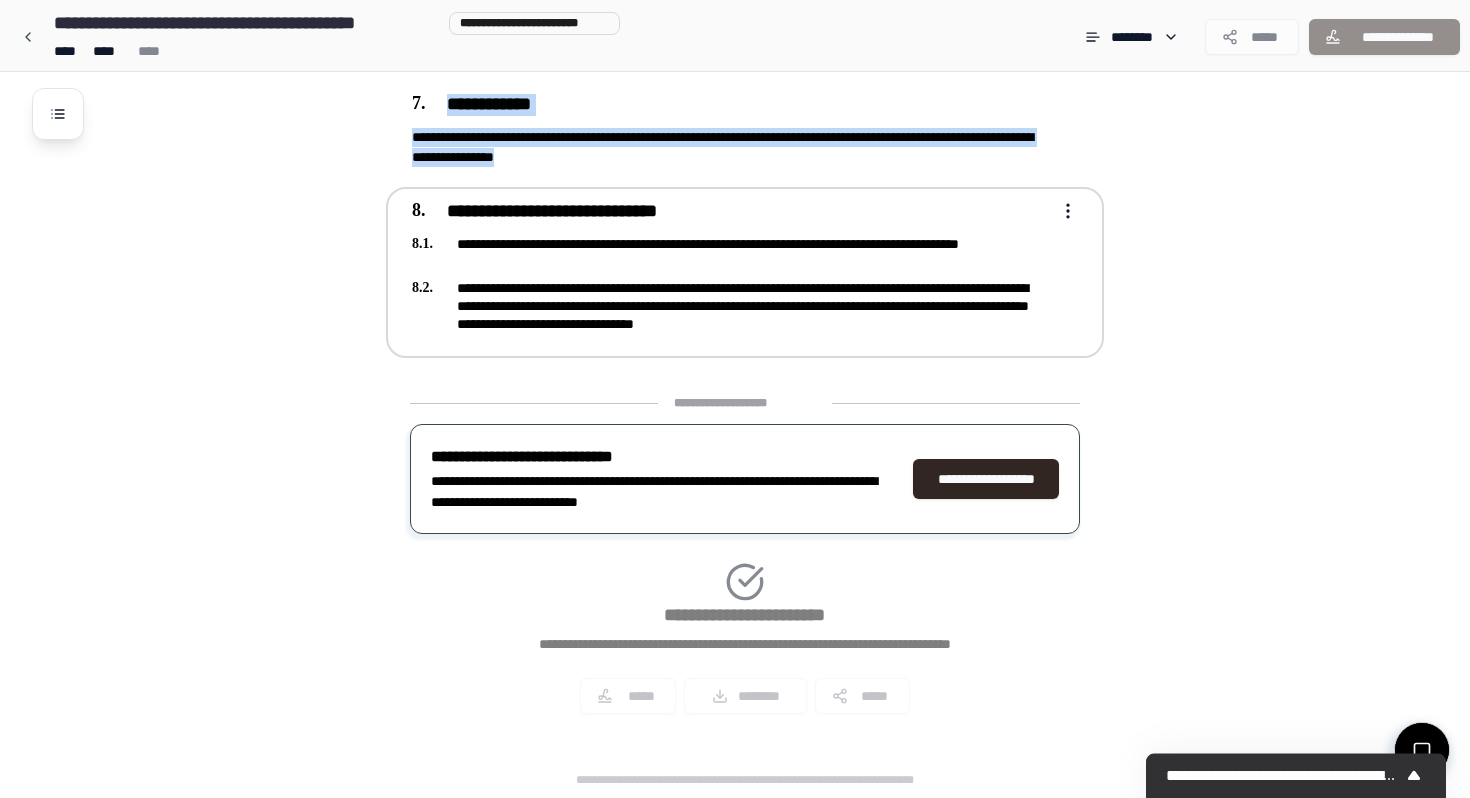 copy on "**********" 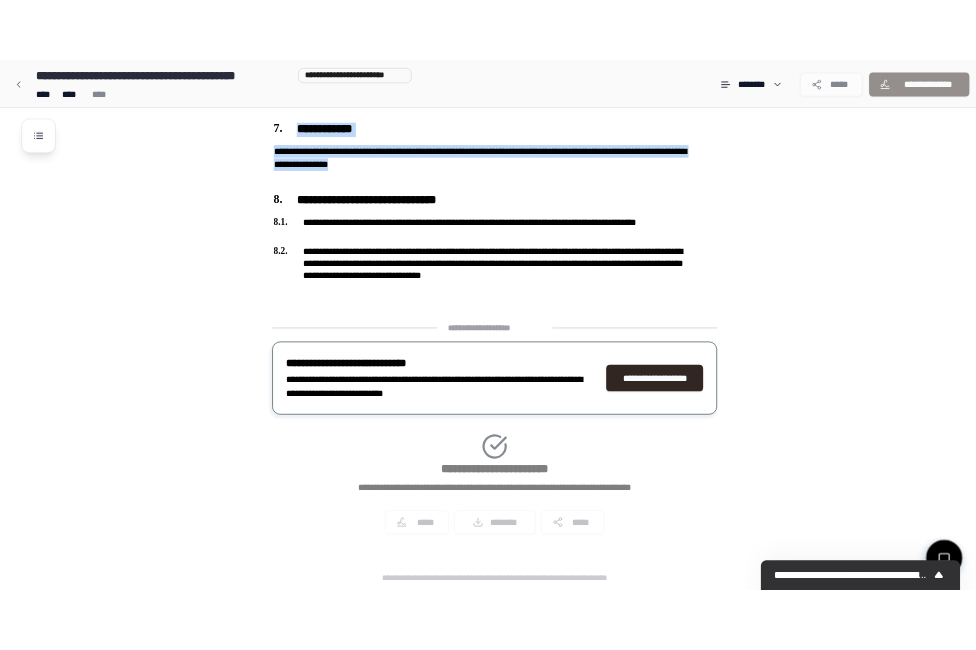 scroll, scrollTop: 1570, scrollLeft: 0, axis: vertical 